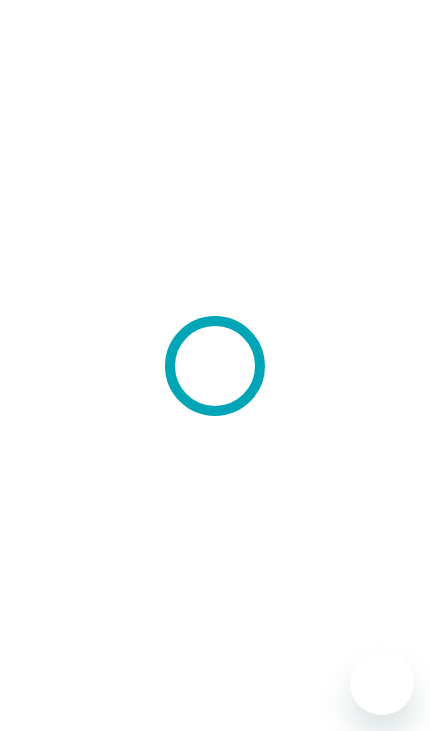 scroll, scrollTop: 0, scrollLeft: 0, axis: both 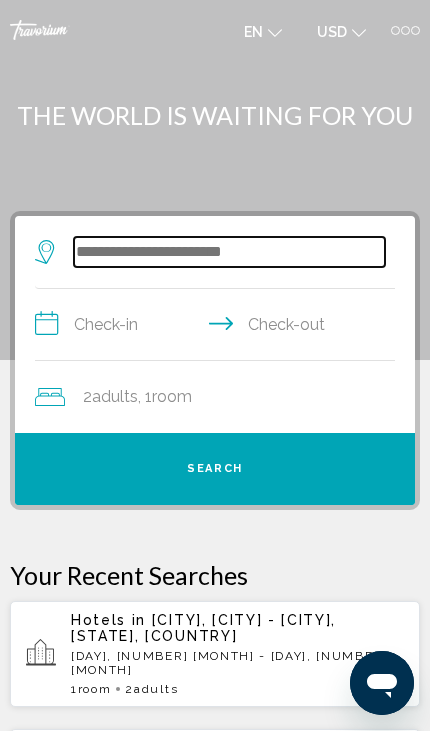 click at bounding box center [229, 252] 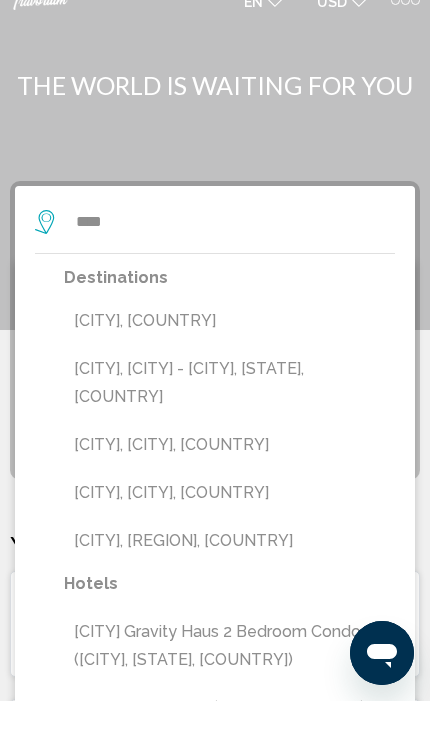 click on "[CITY], [CITY] - [CITY], [STATE], [COUNTRY]" at bounding box center [229, 413] 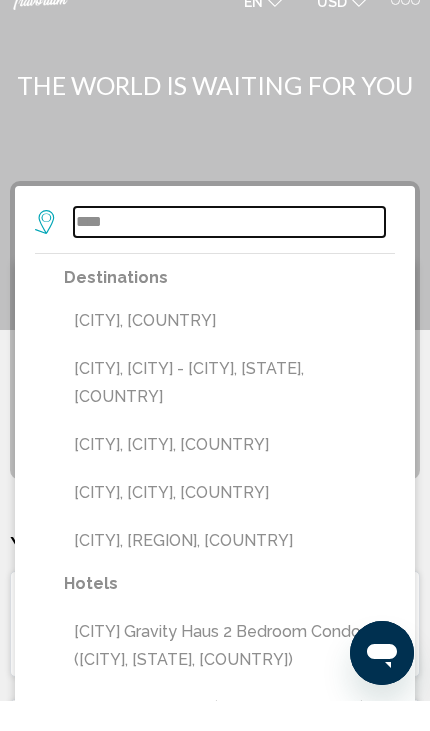 type on "**********" 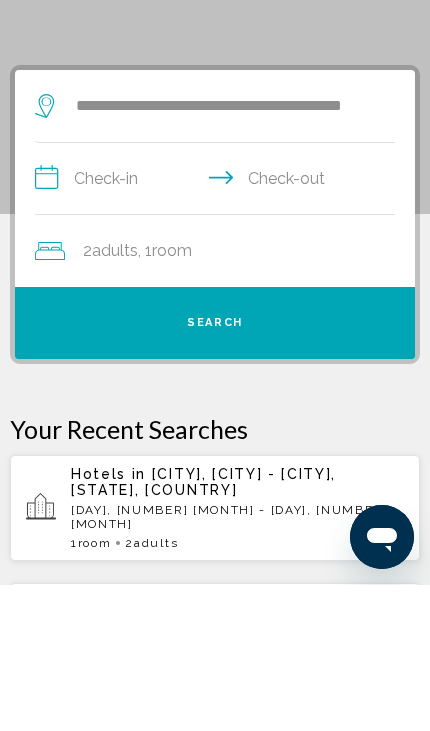 click on "**********" at bounding box center [219, 327] 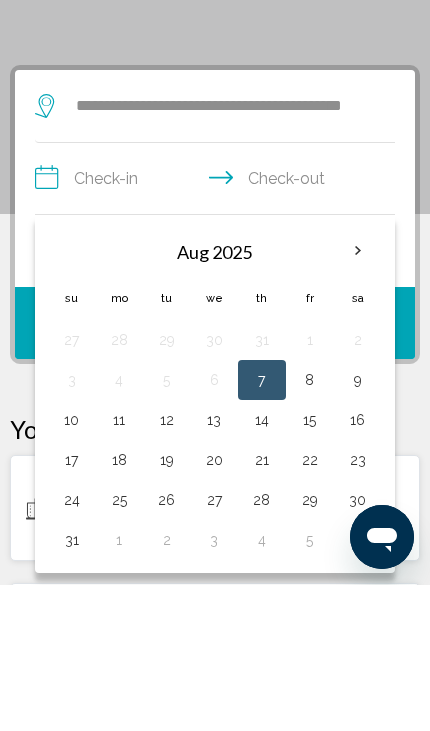 scroll, scrollTop: 145, scrollLeft: 0, axis: vertical 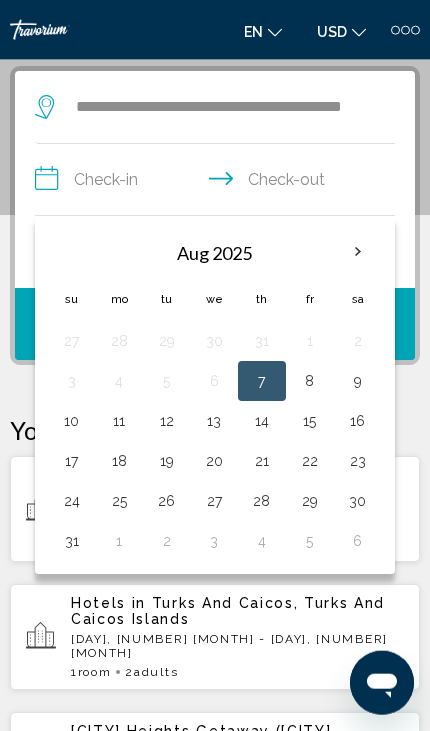 click at bounding box center [358, 252] 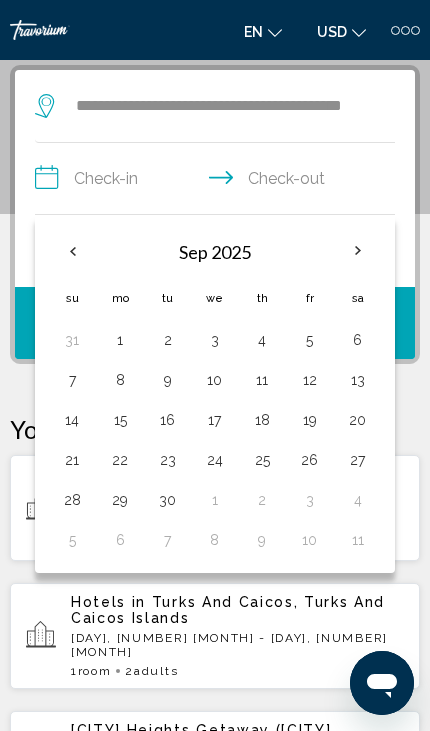 click at bounding box center [358, 251] 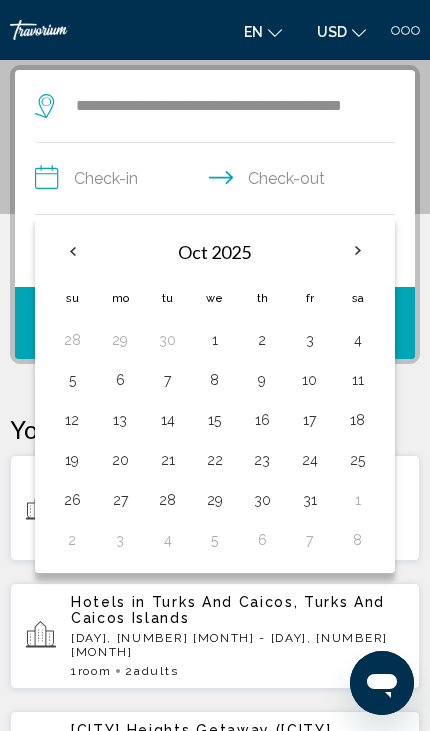 click at bounding box center (358, 251) 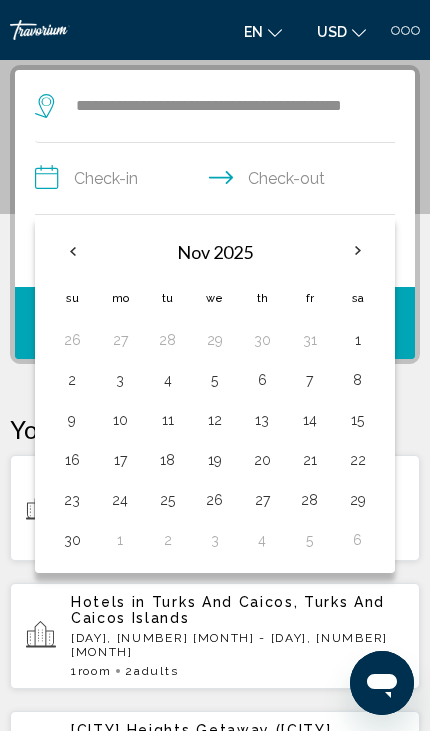 click at bounding box center (358, 251) 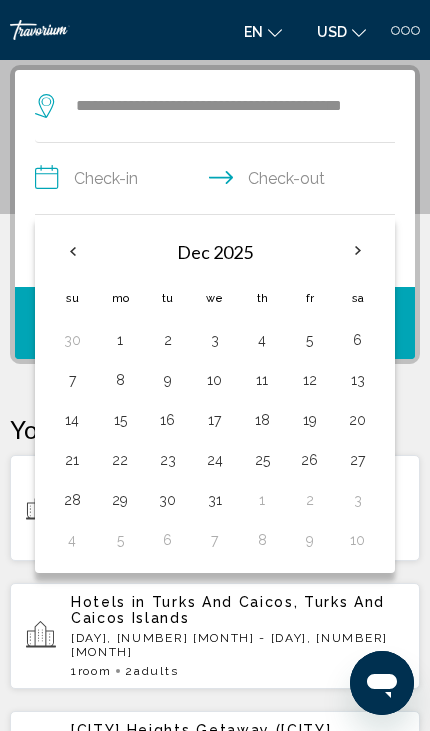 click at bounding box center [358, 251] 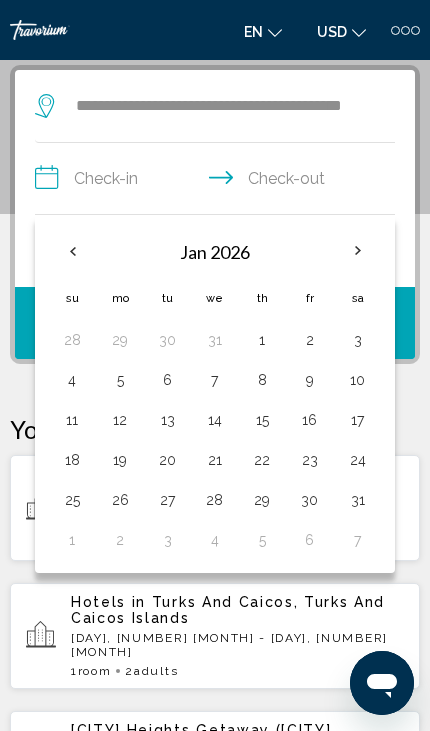 click at bounding box center (72, 251) 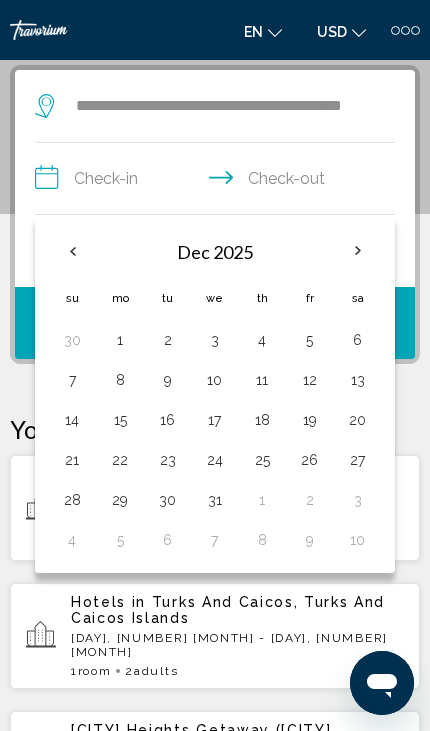 click on "22" at bounding box center [120, 460] 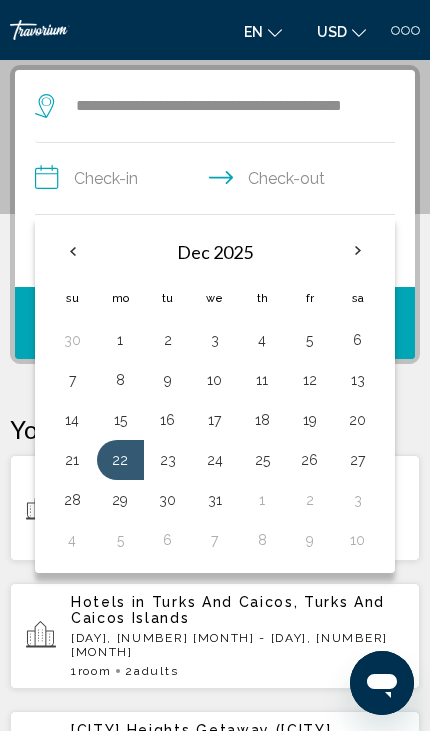 click on "2" at bounding box center [309, 500] 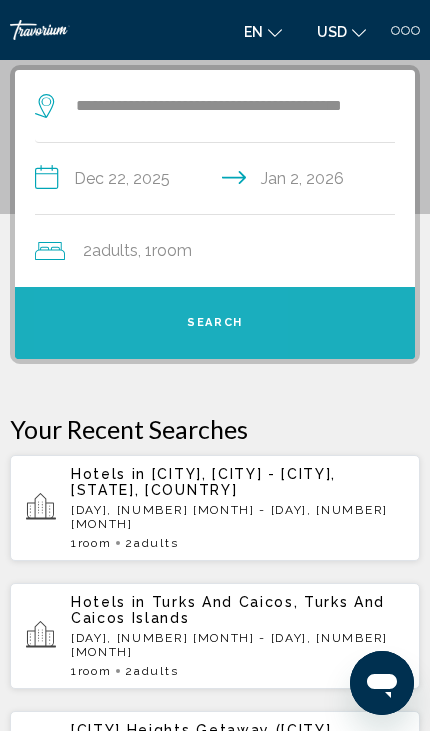 click on "Search" at bounding box center (215, 323) 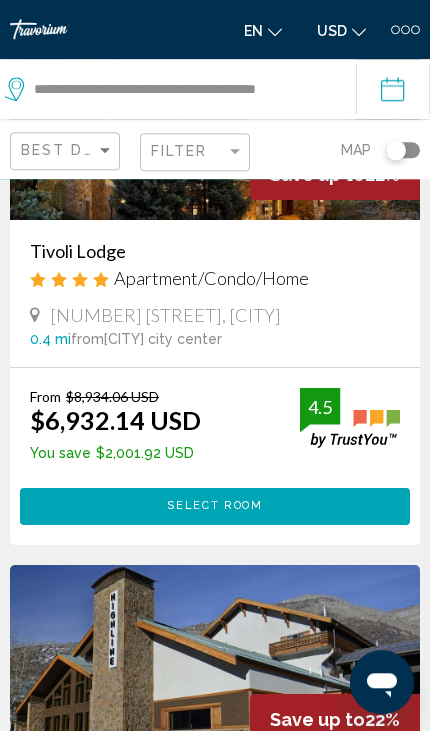 scroll, scrollTop: 1876, scrollLeft: 0, axis: vertical 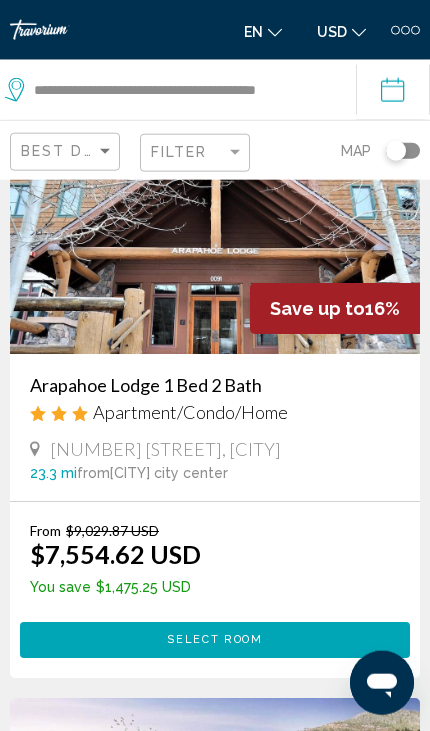 click at bounding box center [215, 254] 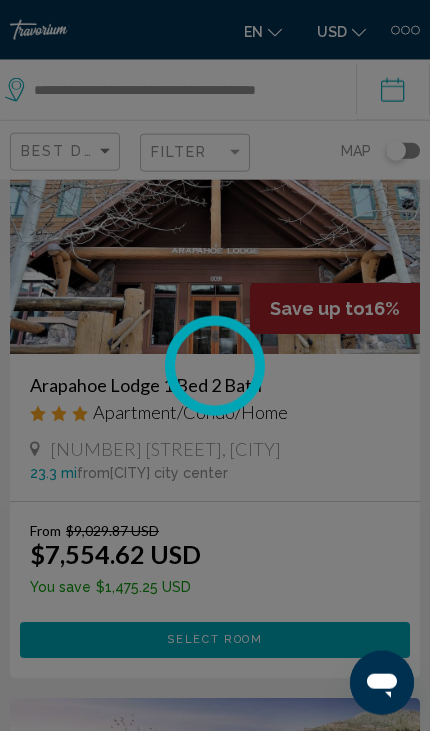 scroll, scrollTop: 5052, scrollLeft: 0, axis: vertical 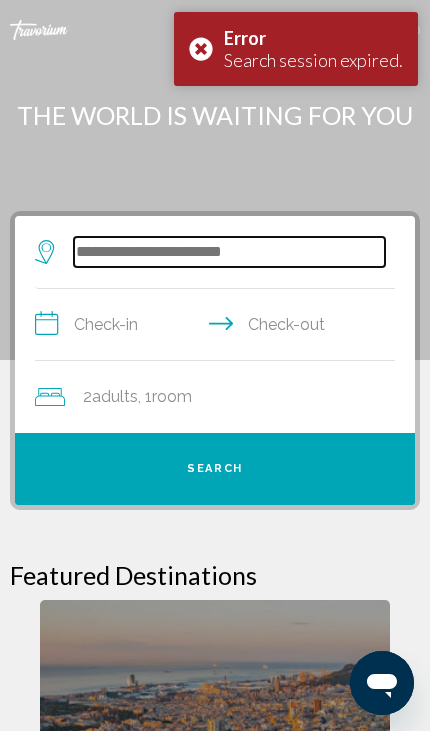 click at bounding box center (229, 252) 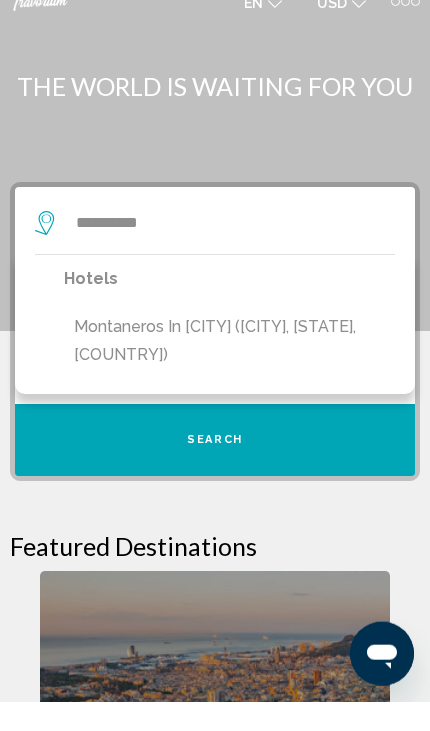 click on "Montaneros in Vail (Vail, CO, US)" at bounding box center [229, 370] 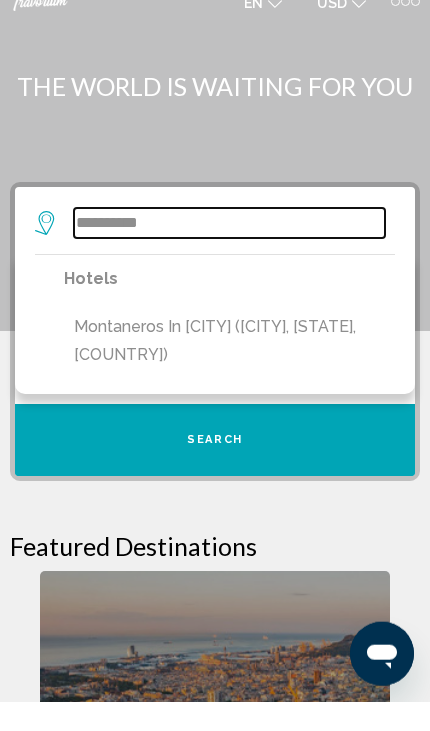 type on "**********" 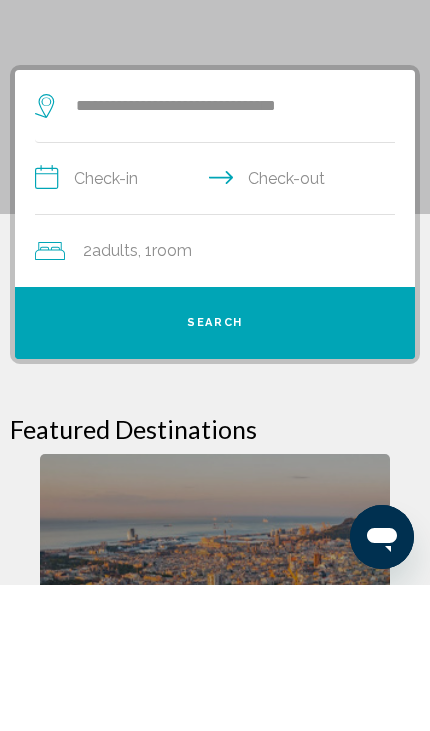 click on "**********" at bounding box center [219, 327] 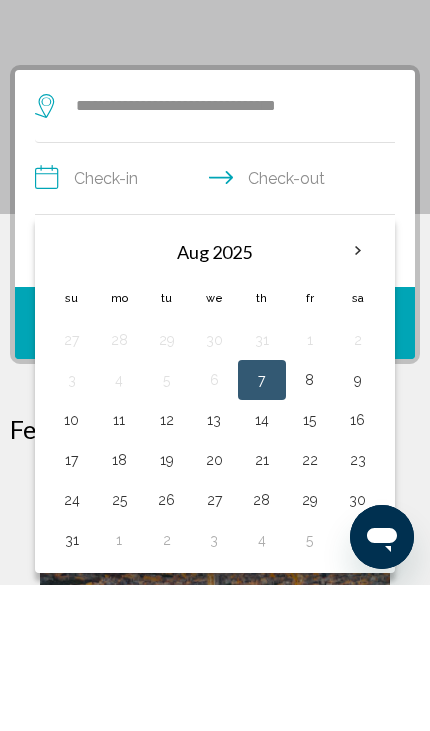 scroll, scrollTop: 145, scrollLeft: 0, axis: vertical 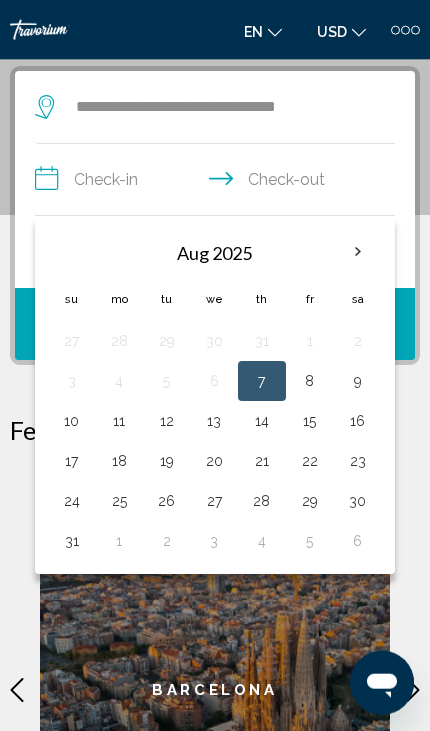 click at bounding box center [358, 252] 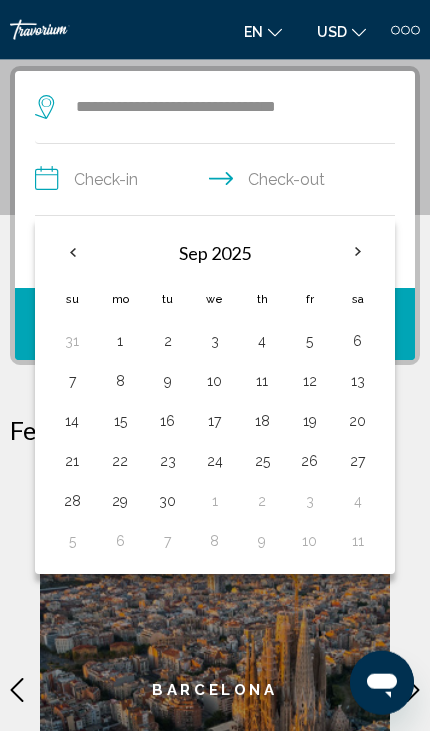 scroll, scrollTop: 146, scrollLeft: 0, axis: vertical 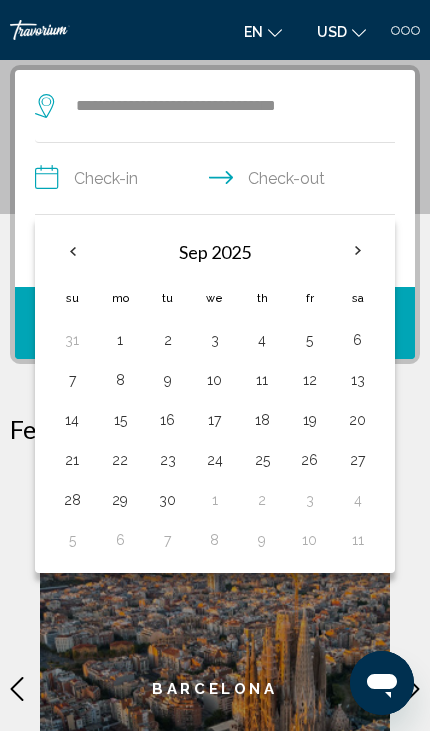 click at bounding box center (358, 251) 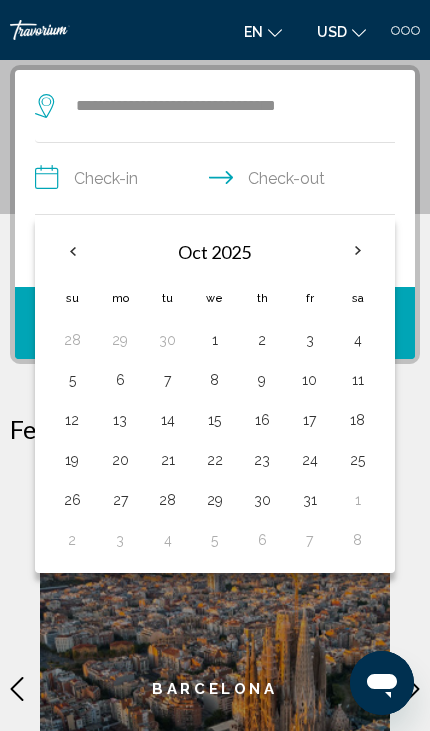click at bounding box center [358, 251] 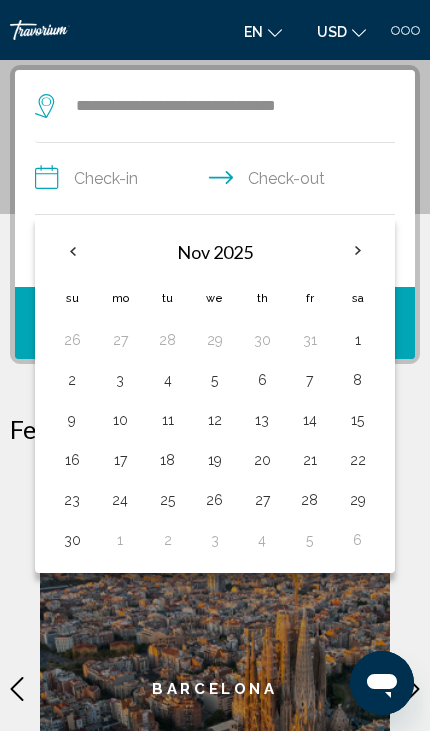 click at bounding box center [358, 251] 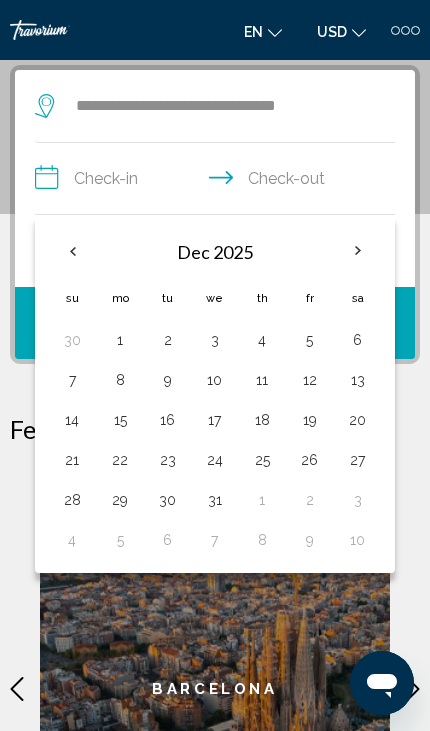 click on "22" at bounding box center (120, 460) 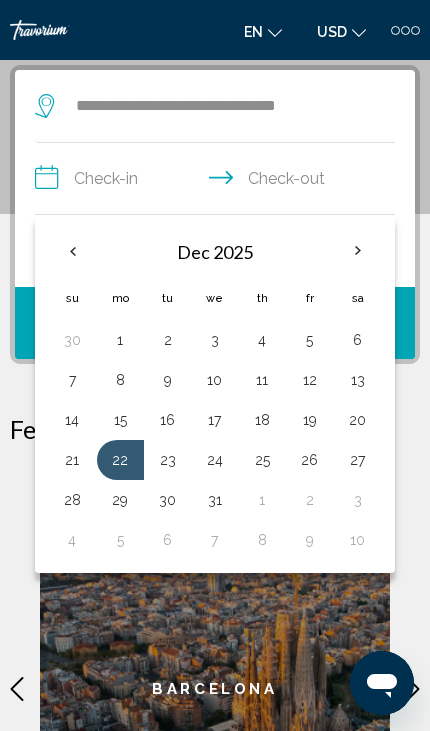 click on "2" at bounding box center (309, 500) 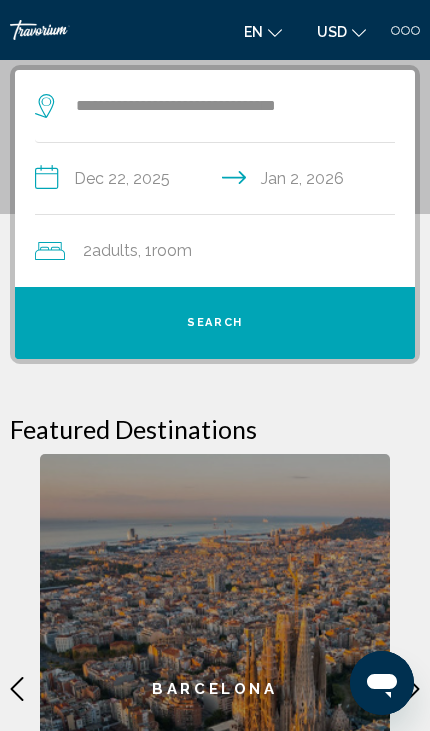 click on "Search" at bounding box center [215, 323] 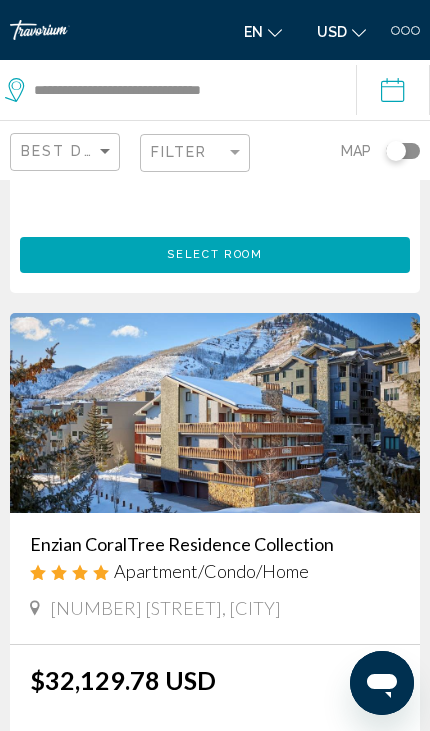 scroll, scrollTop: 0, scrollLeft: 0, axis: both 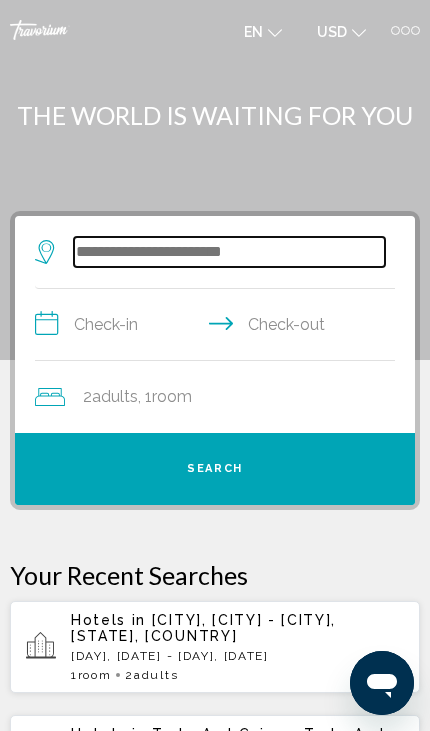 click at bounding box center (229, 252) 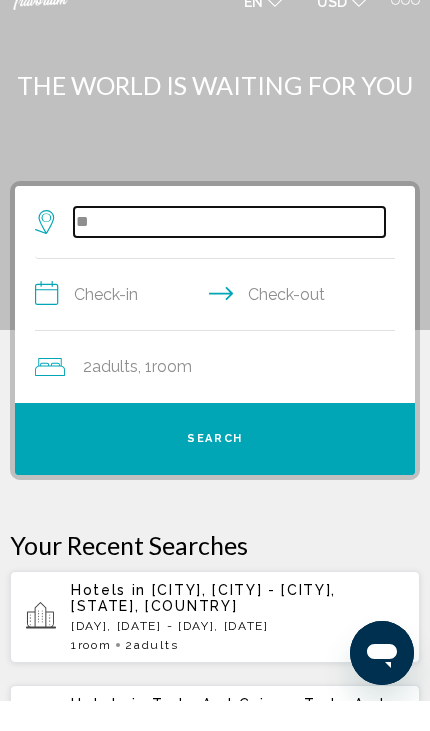 type on "*" 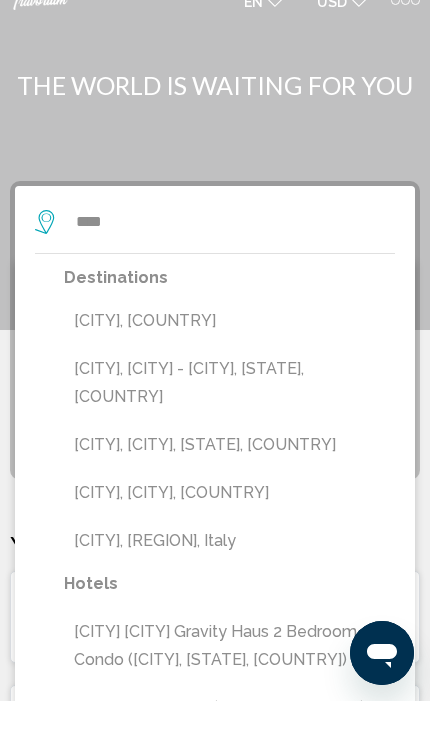click on "[CITY], [CITY] - [CITY], [STATE], [COUNTRY]" at bounding box center [229, 413] 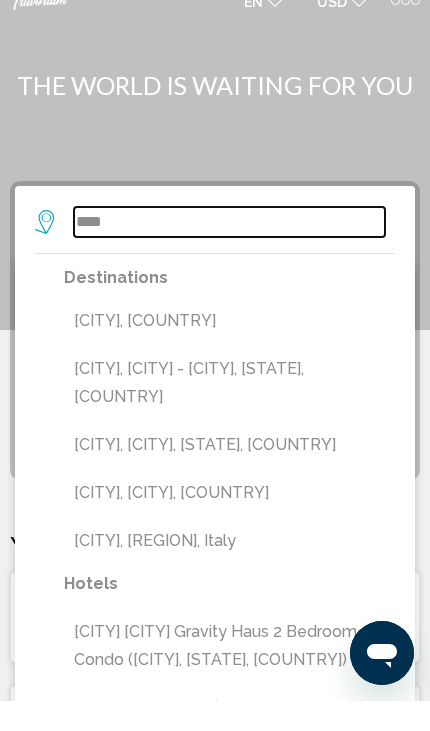 type on "**********" 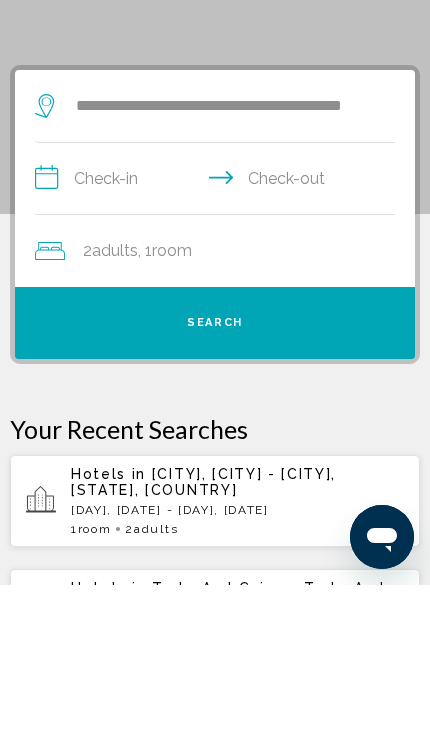 click on "**********" at bounding box center [219, 327] 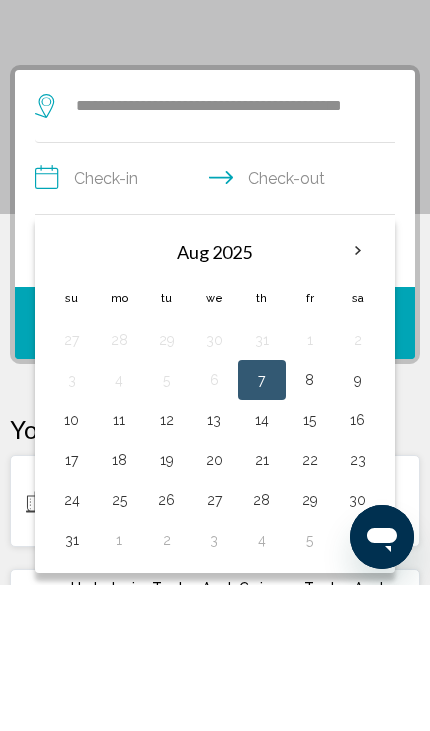 scroll, scrollTop: 145, scrollLeft: 0, axis: vertical 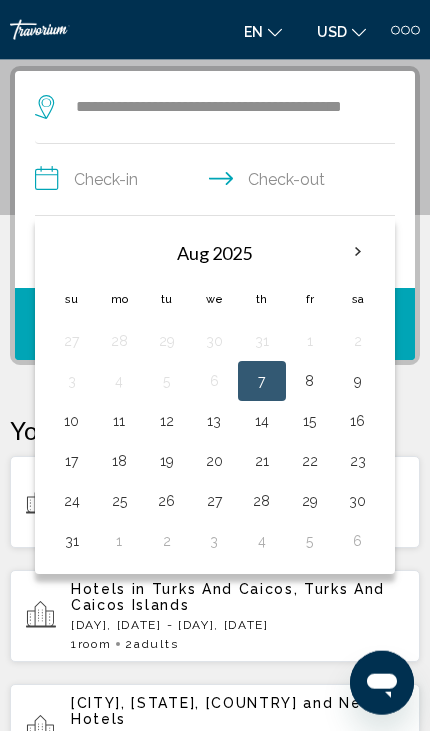 click at bounding box center [358, 252] 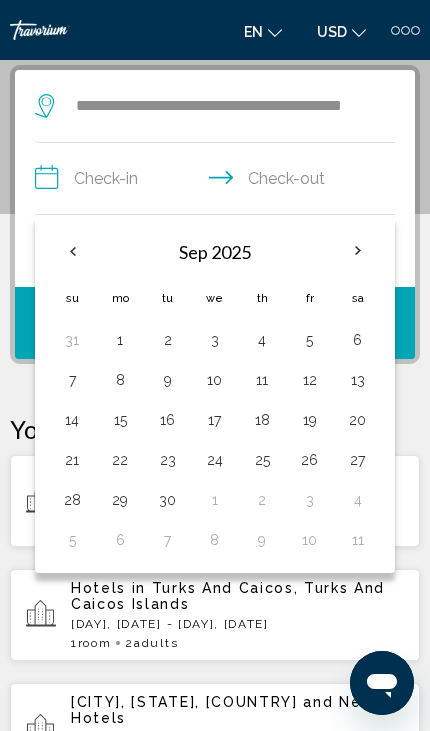 click at bounding box center (358, 251) 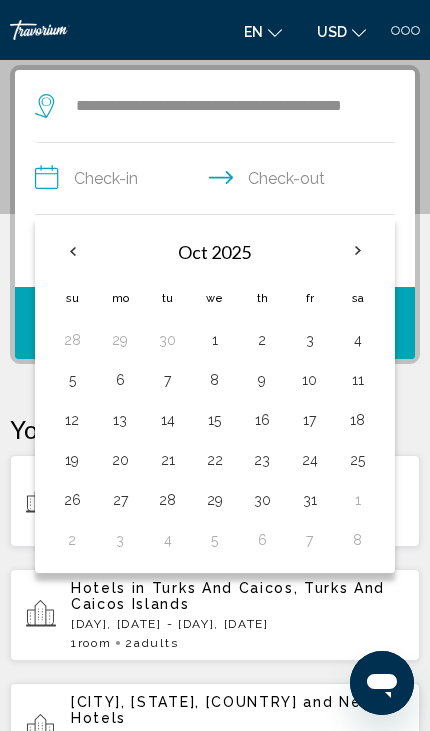 click at bounding box center [358, 251] 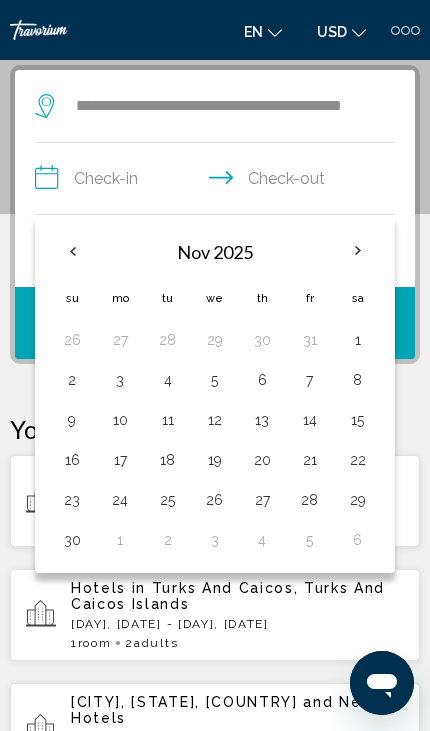 click at bounding box center [358, 251] 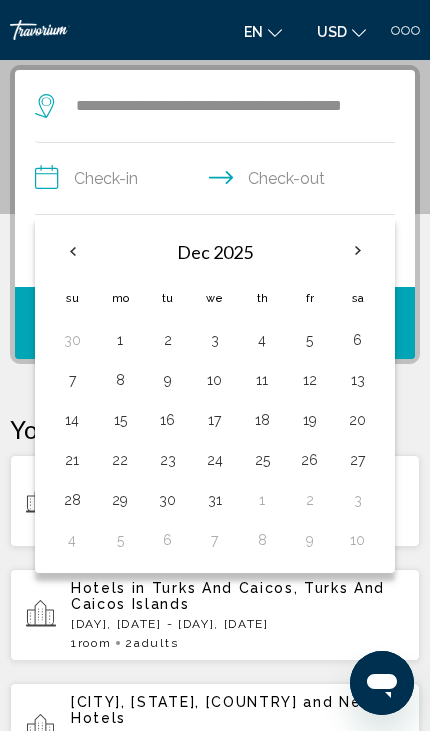 click on "22" at bounding box center [120, 460] 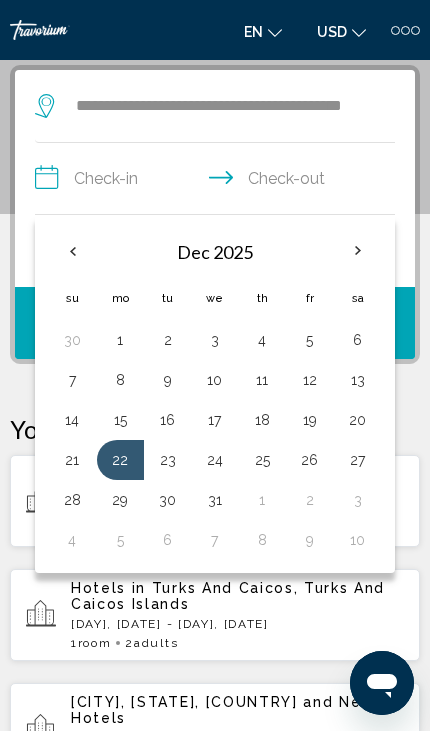 click on "2" at bounding box center (309, 500) 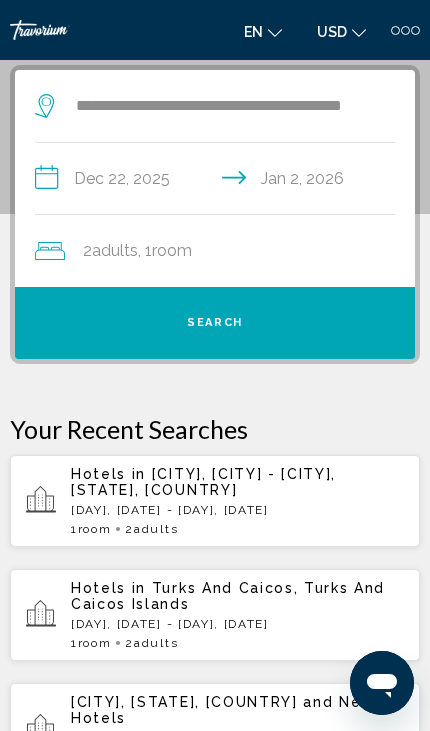 click on "Search" at bounding box center (215, 323) 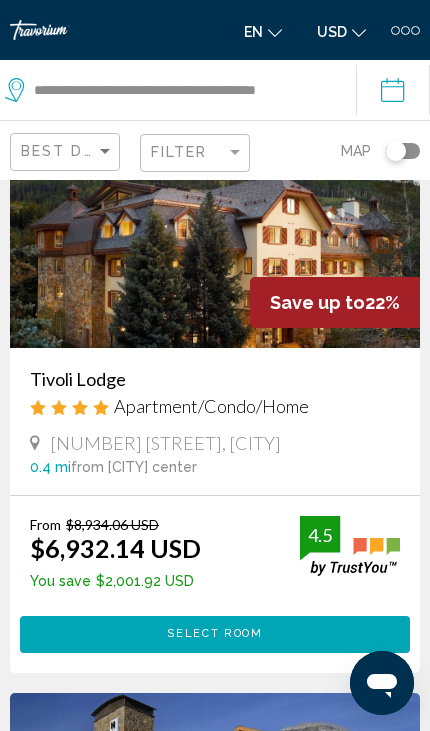 scroll, scrollTop: 1748, scrollLeft: 0, axis: vertical 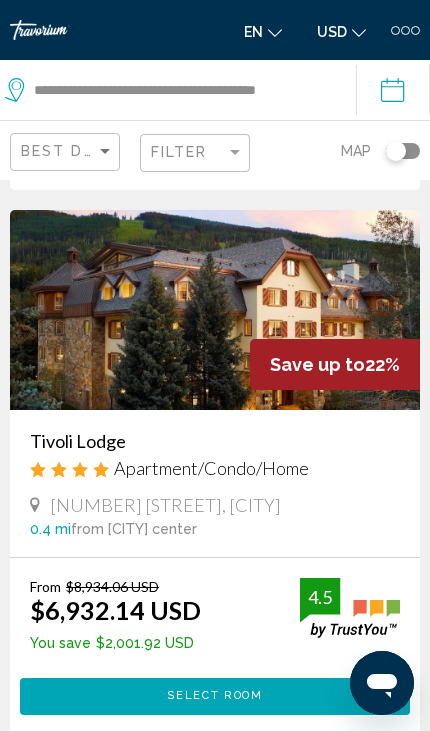 click at bounding box center [215, 310] 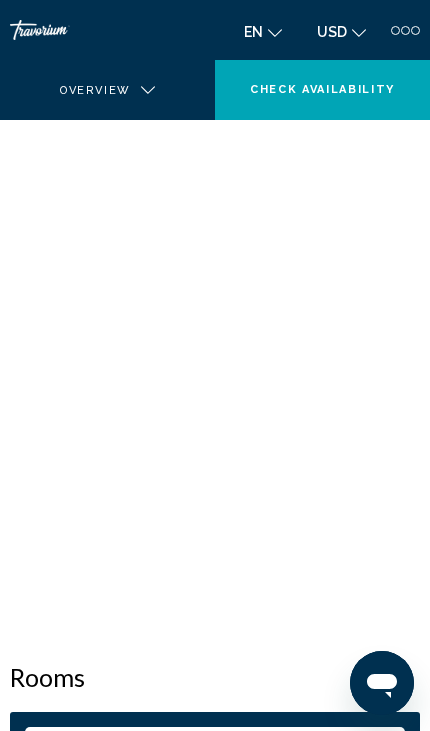 scroll, scrollTop: 0, scrollLeft: 0, axis: both 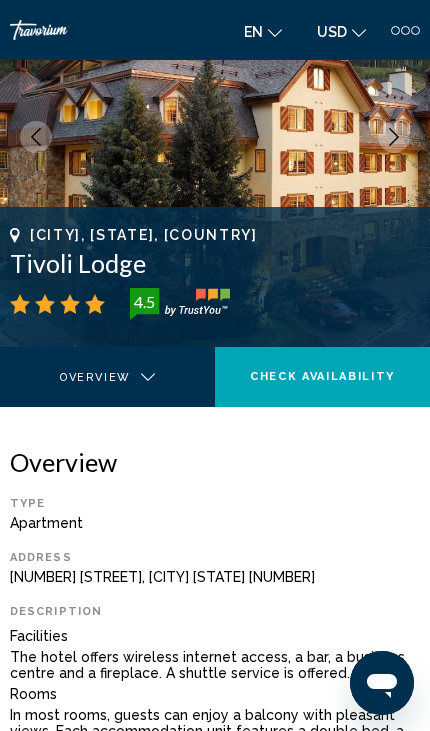 click on "Check Availability" 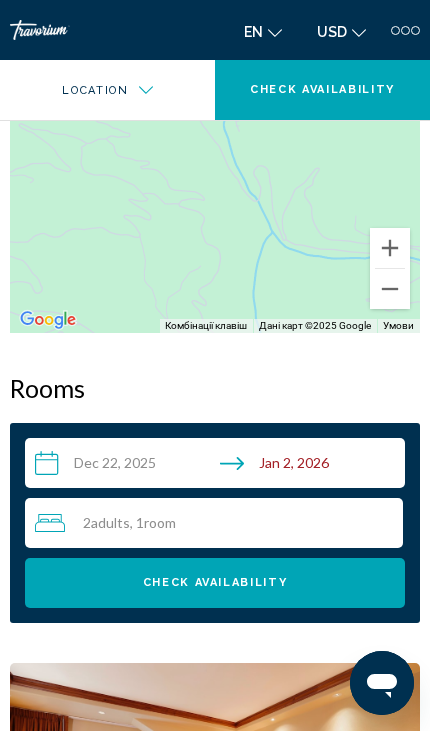 scroll, scrollTop: 1974, scrollLeft: 0, axis: vertical 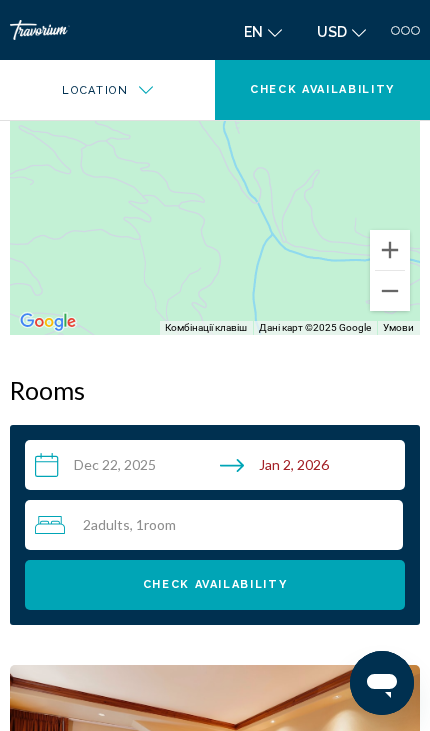 click on "Adults" at bounding box center [110, 524] 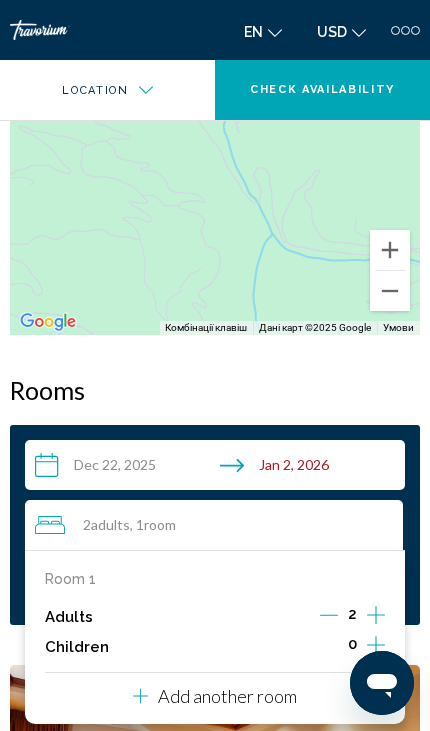 click 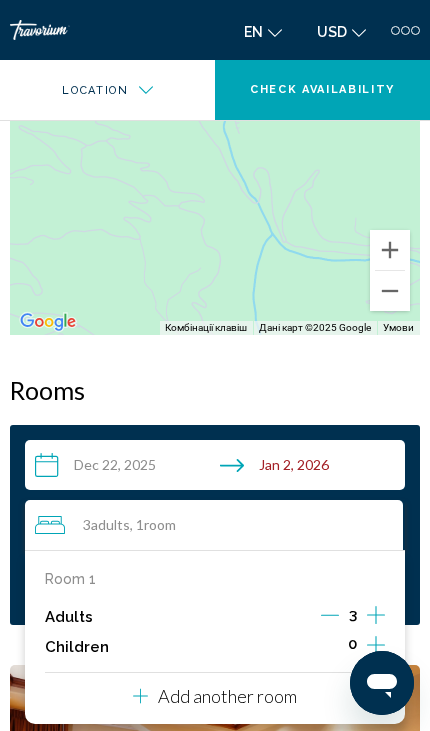 click 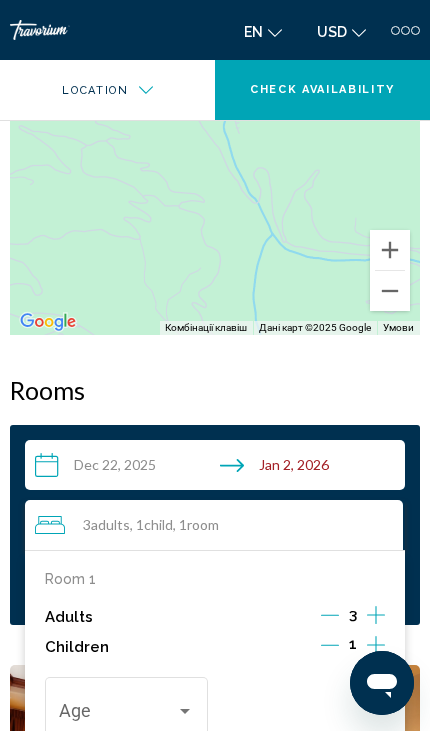 click 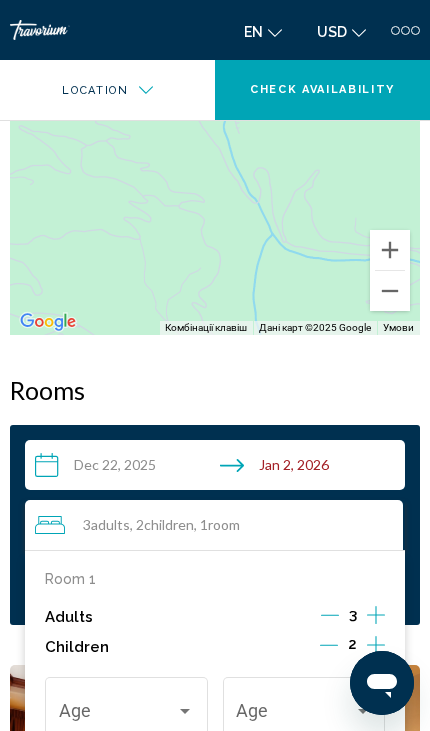 click at bounding box center (127, 715) 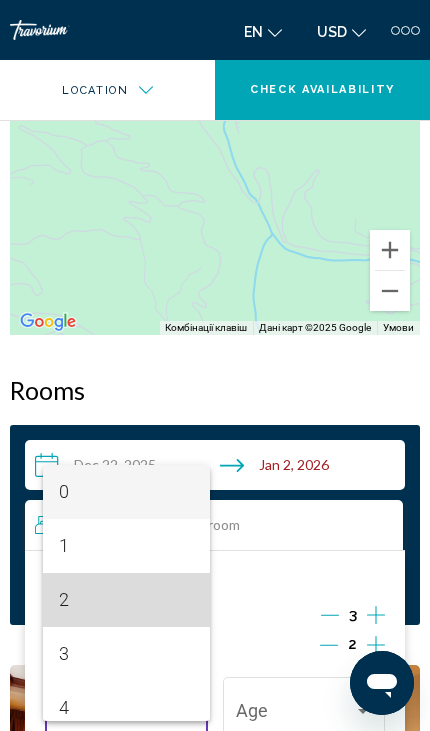 click on "2" at bounding box center (127, 600) 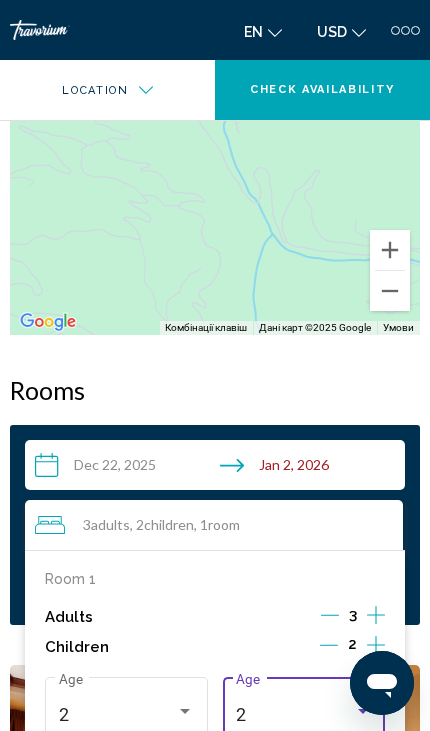 click on "2" at bounding box center [295, 715] 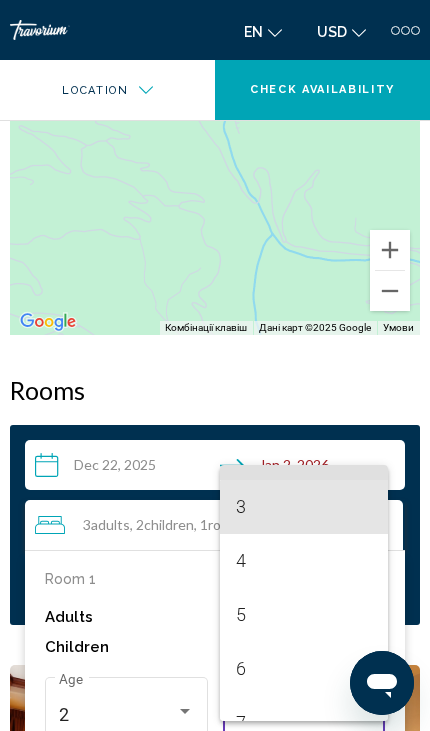 scroll, scrollTop: 153, scrollLeft: 0, axis: vertical 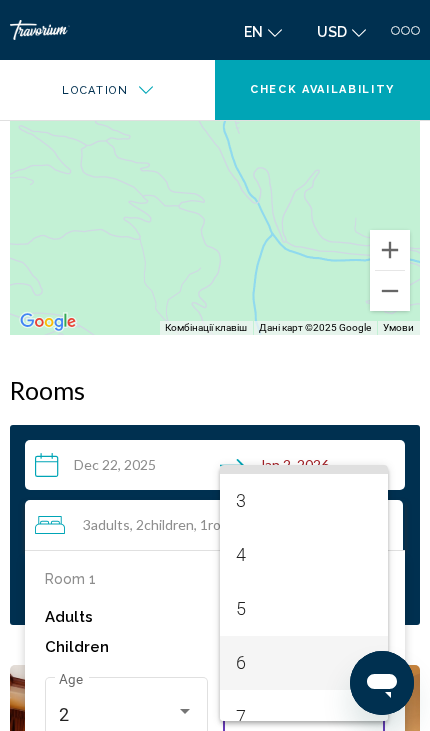 click on "6" at bounding box center [304, 663] 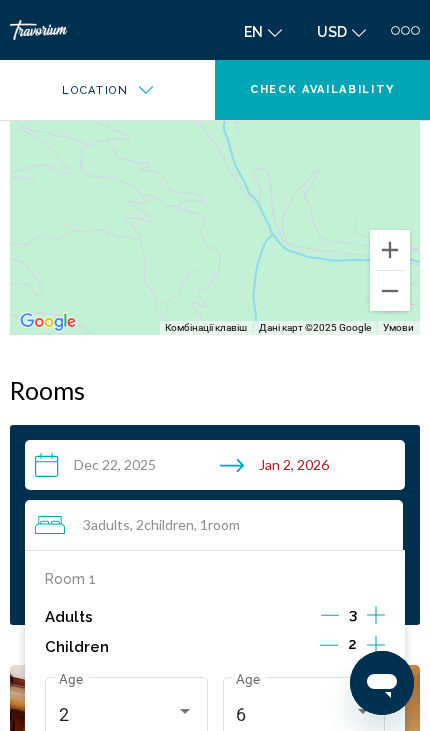 click on "Rooms" at bounding box center [215, 390] 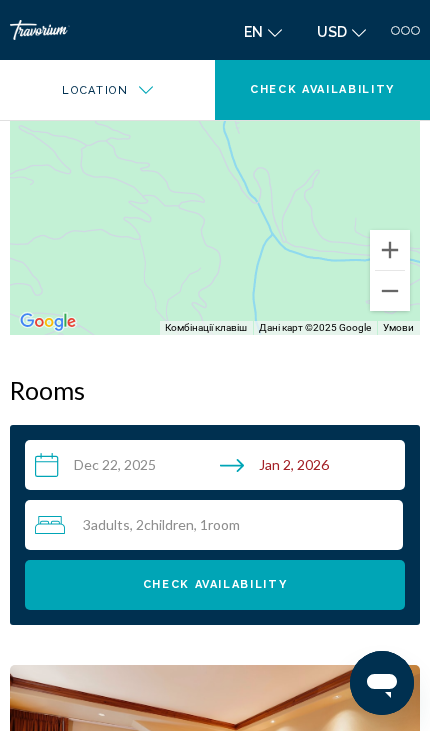 click on "Check Availability" at bounding box center (215, 585) 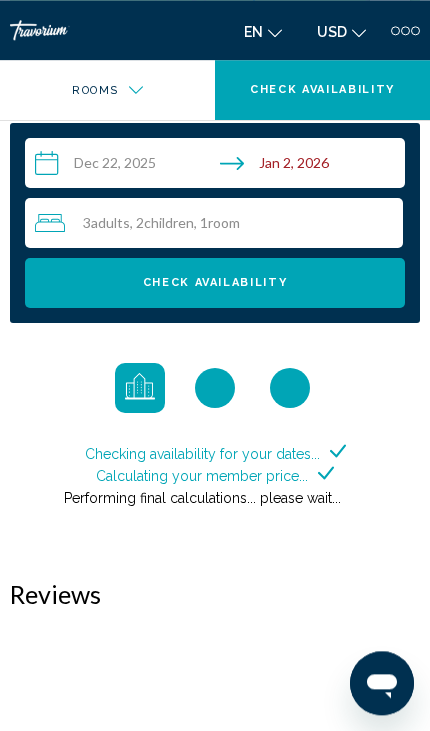 scroll, scrollTop: 2276, scrollLeft: 0, axis: vertical 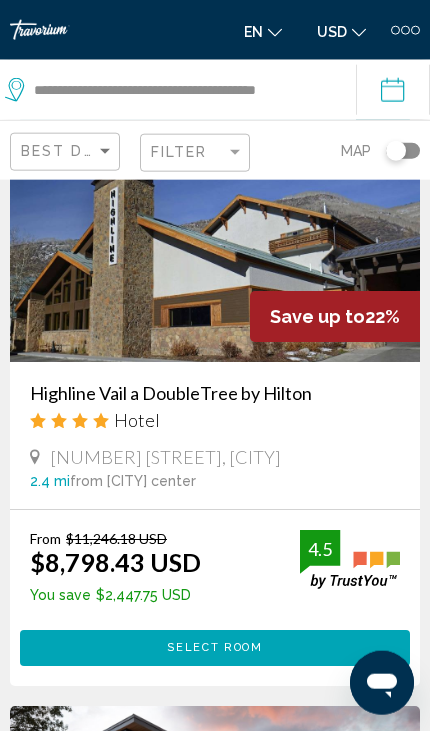 click at bounding box center (215, 262) 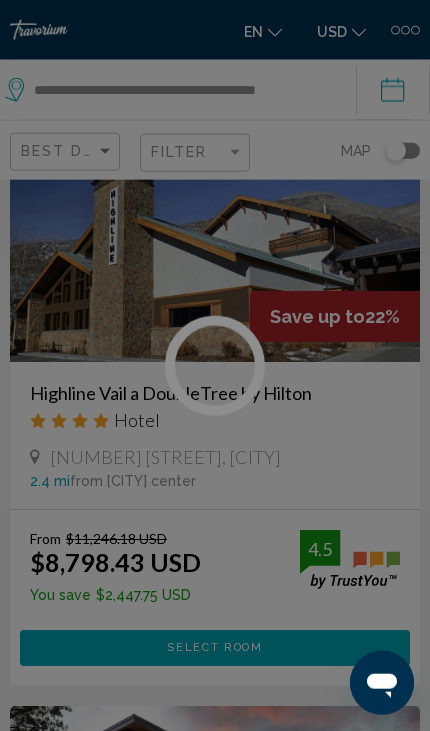 scroll, scrollTop: 2280, scrollLeft: 0, axis: vertical 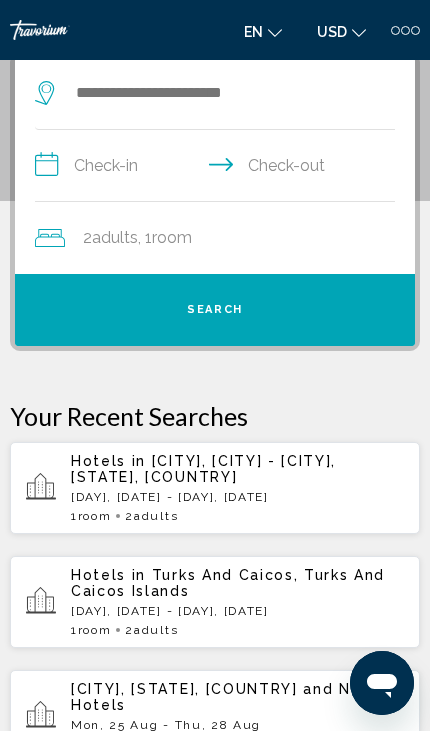 click on "[DAY], [DATE] - [DAY], [DATE]" at bounding box center [237, 497] 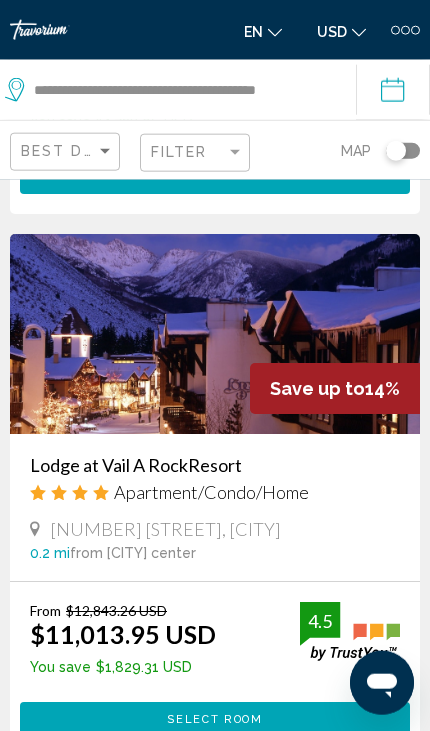 scroll, scrollTop: 6062, scrollLeft: 0, axis: vertical 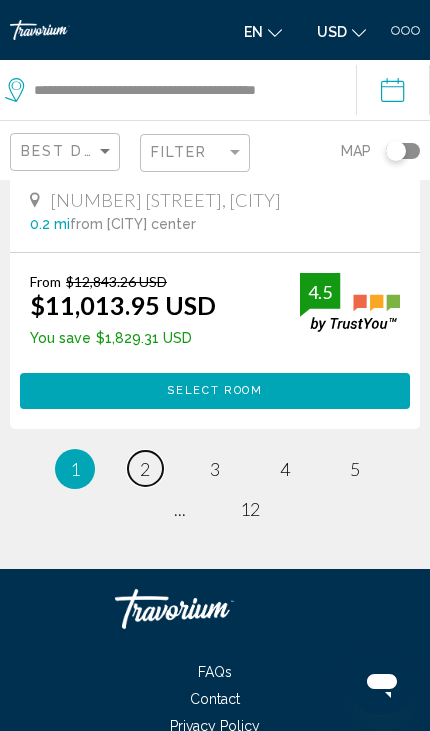 click on "2" at bounding box center [145, 469] 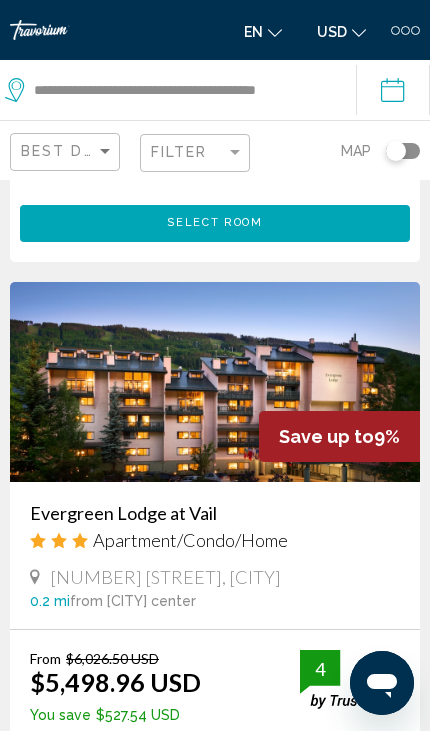 scroll, scrollTop: 5969, scrollLeft: 0, axis: vertical 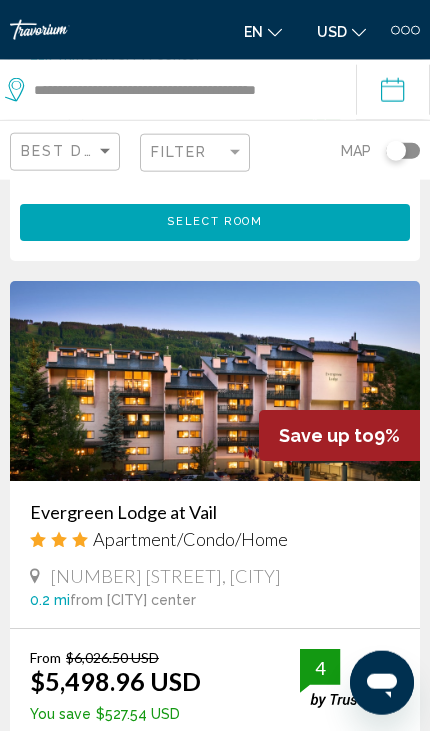 click at bounding box center (215, 381) 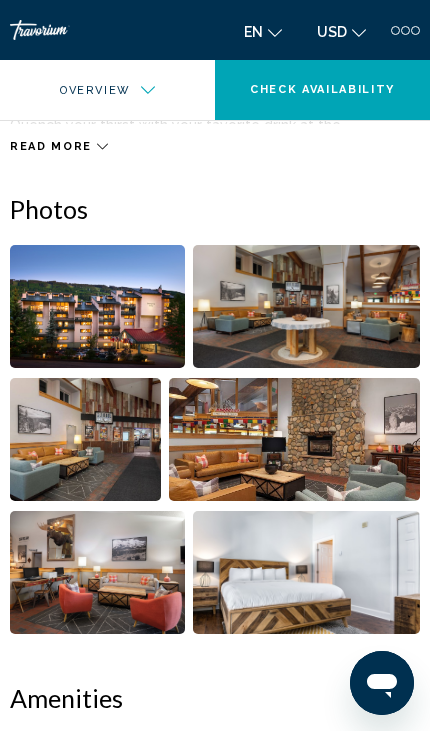 scroll, scrollTop: 743, scrollLeft: 0, axis: vertical 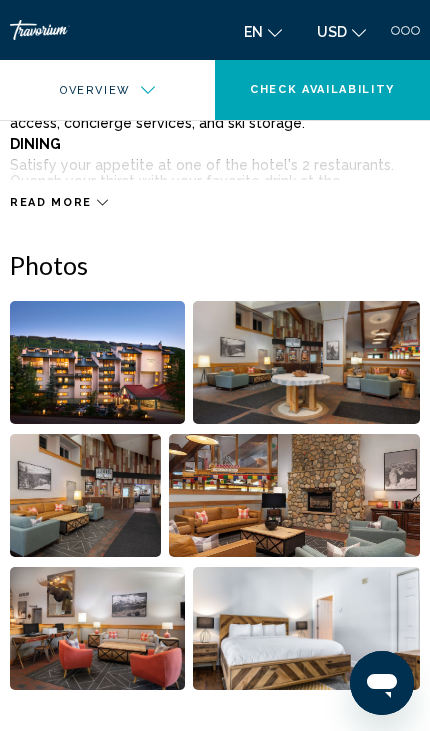 click at bounding box center (97, 362) 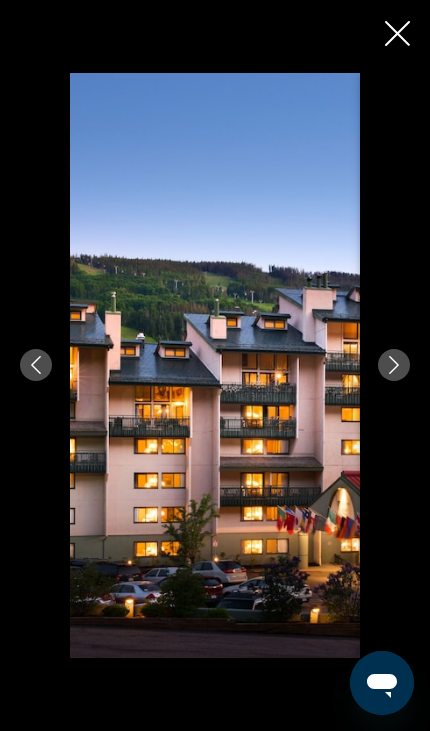 click 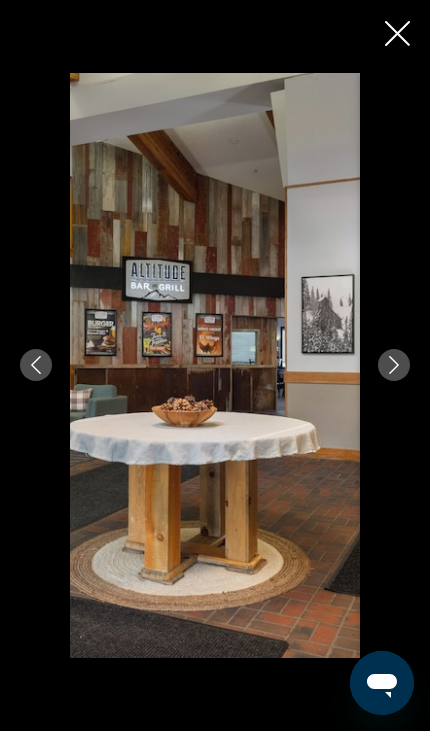 click 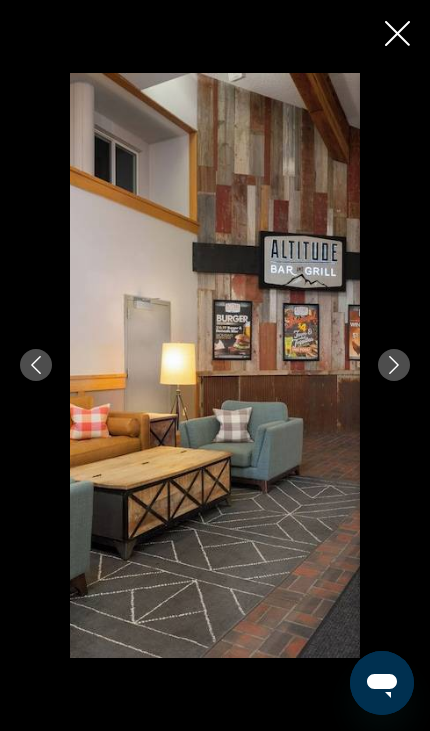 scroll, scrollTop: 742, scrollLeft: 0, axis: vertical 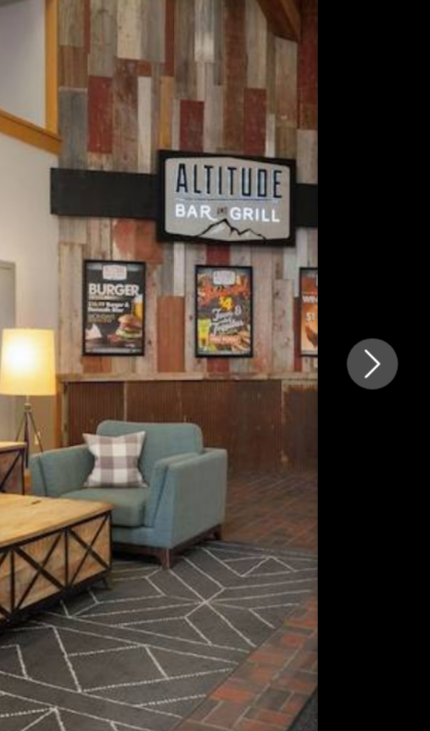 click 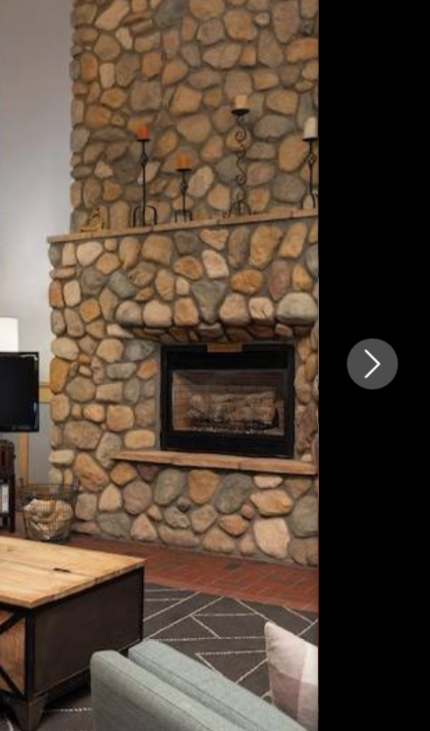 click 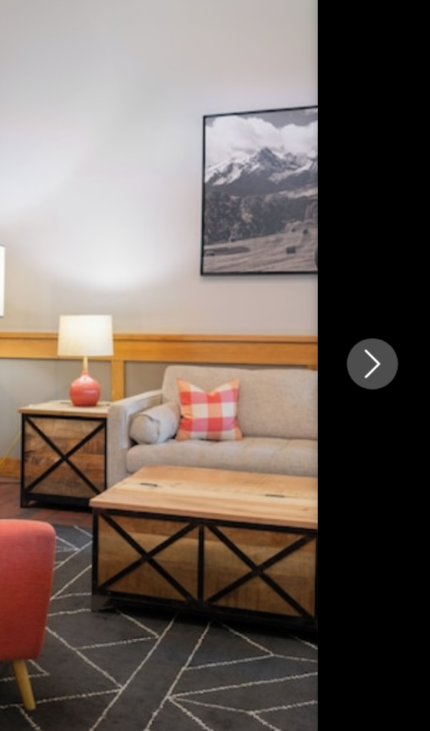 click 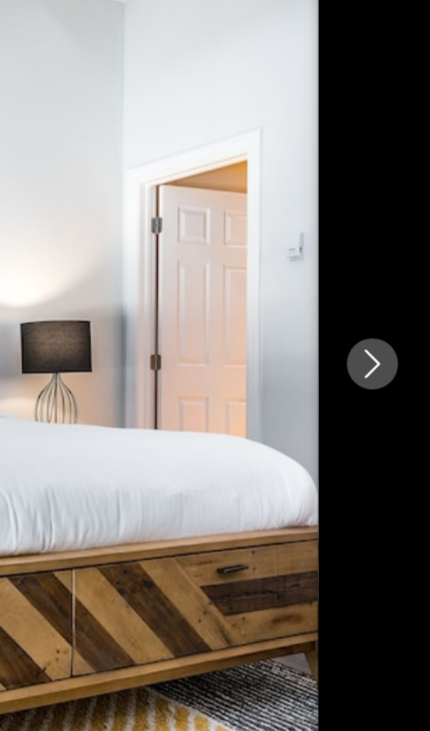 click 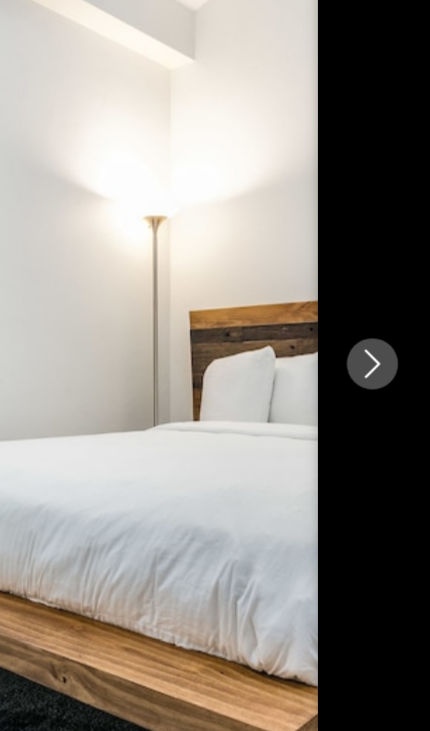 click 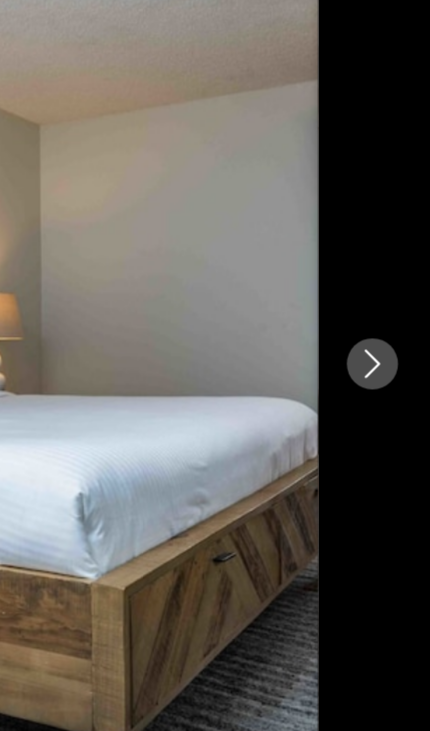 click 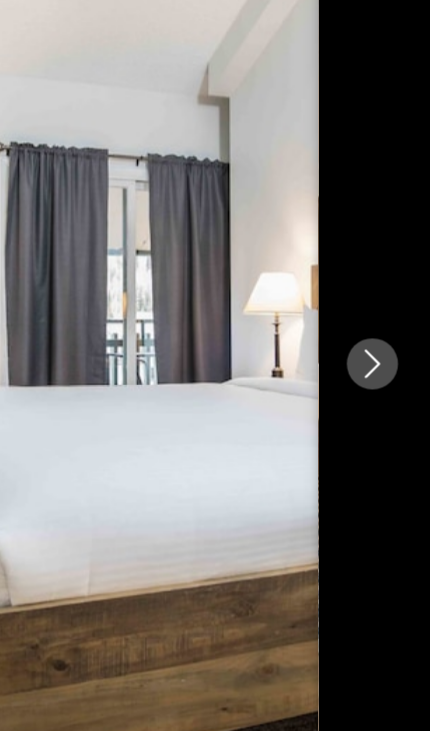 click 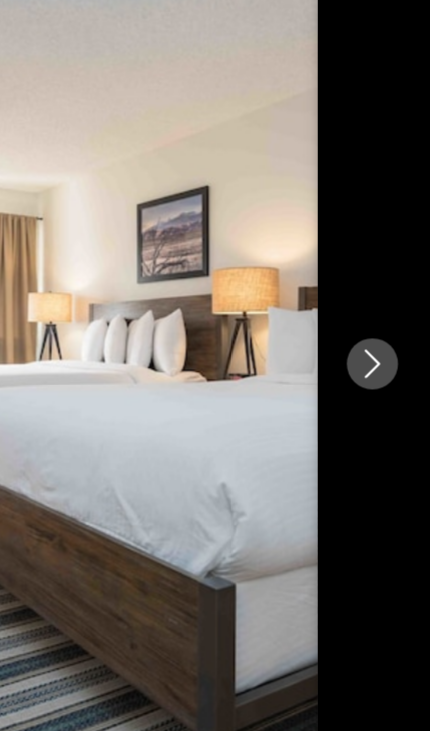 click 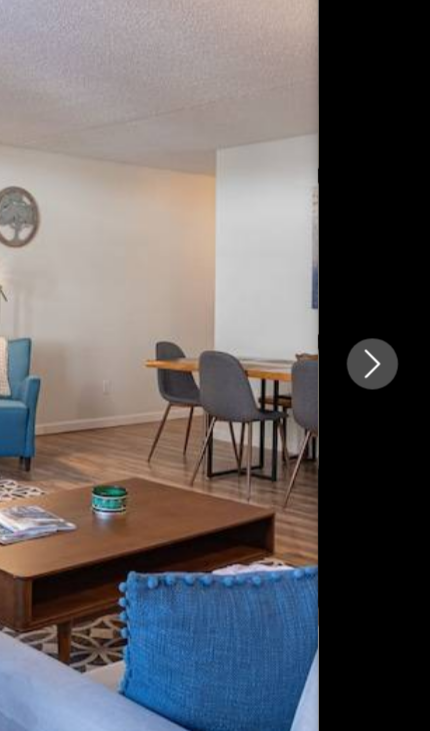 click 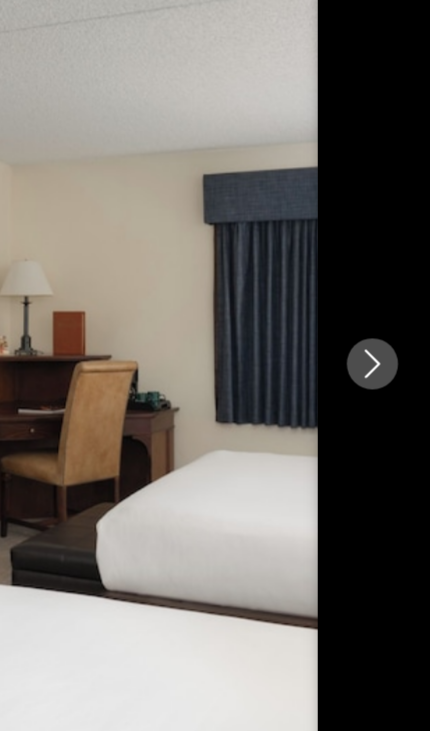 click 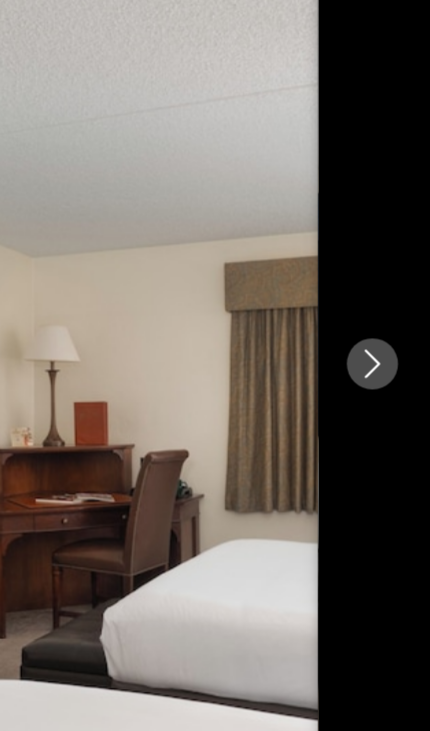 click 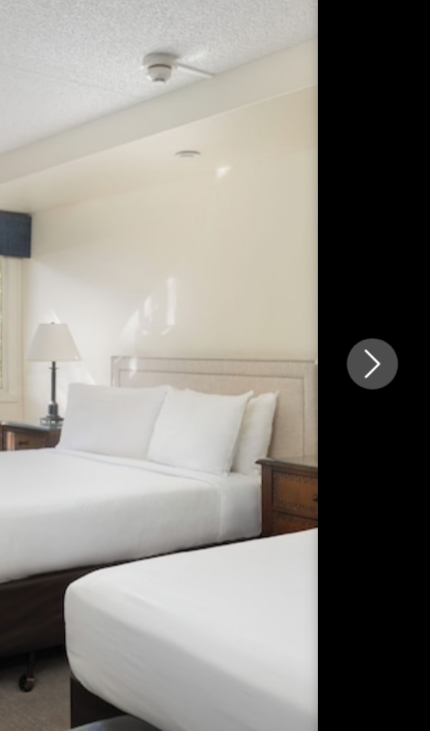 click 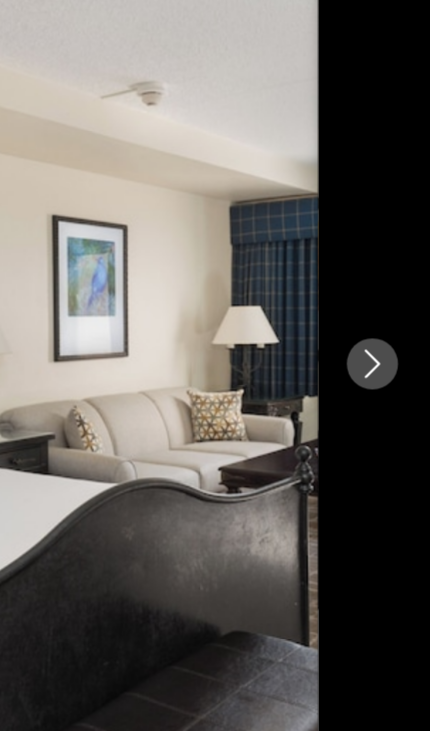 click 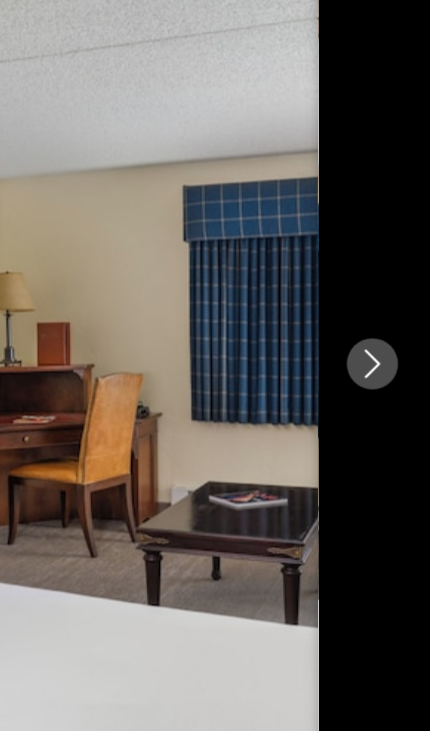 click 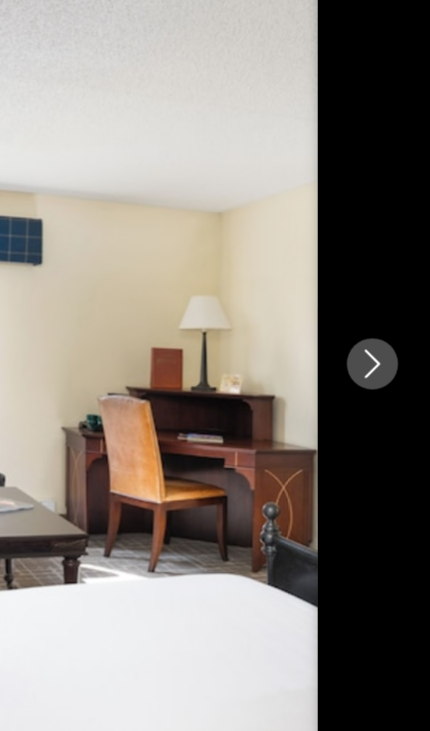 click 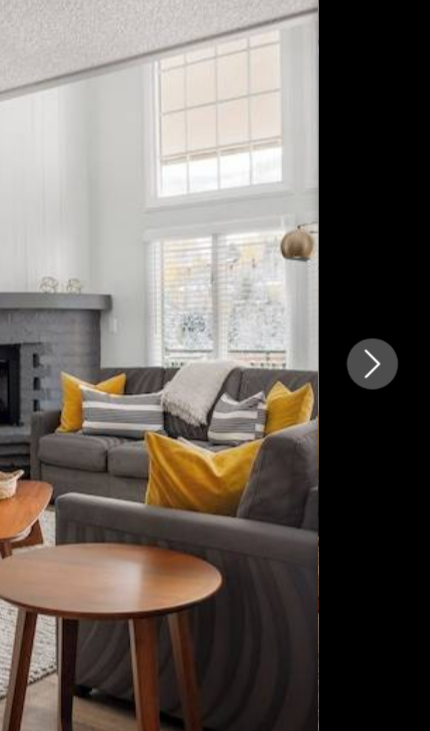 click 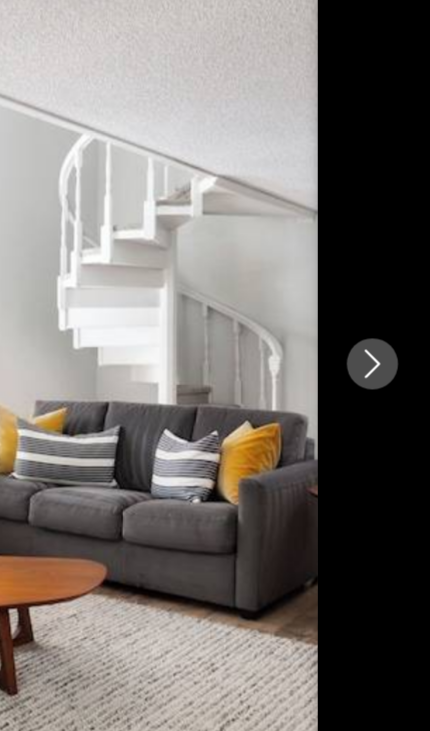 click 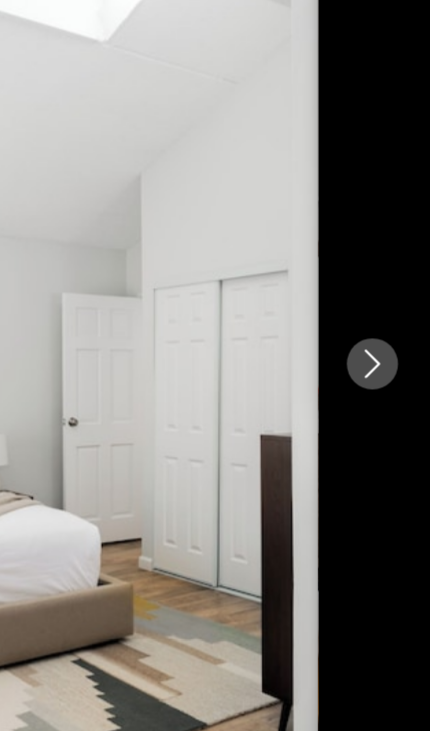 click 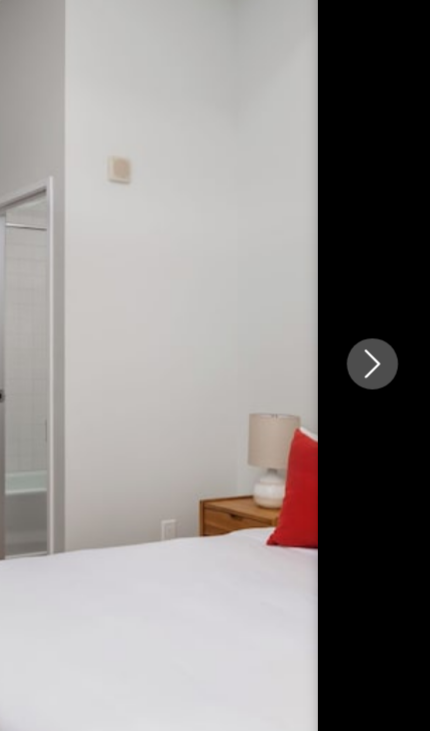 click 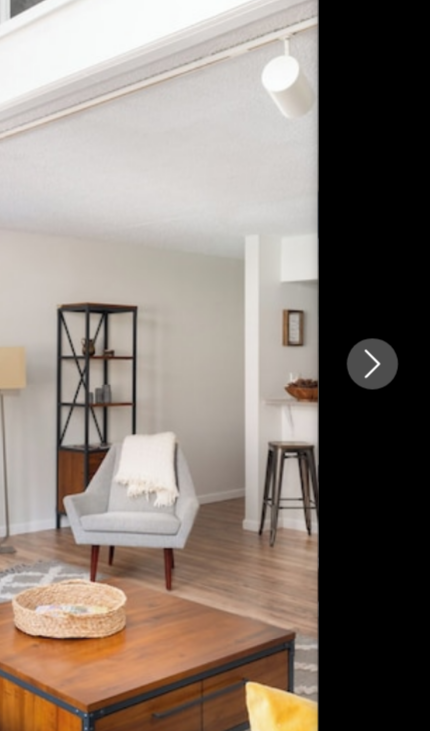 click 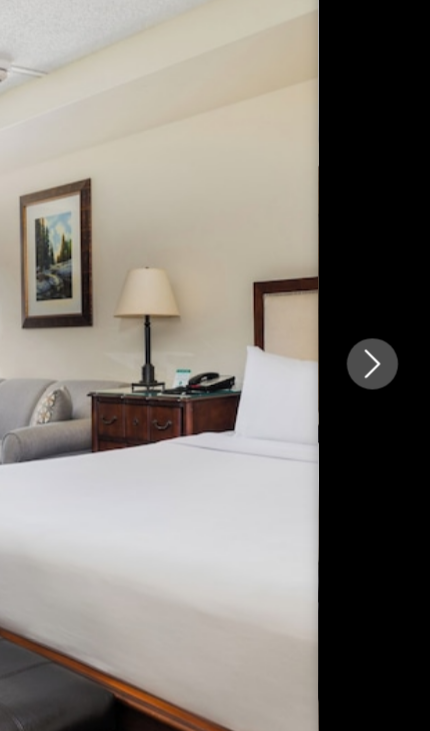 click 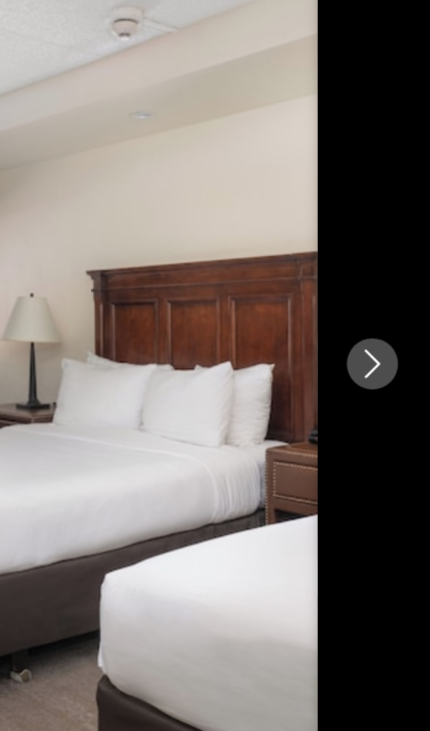 click 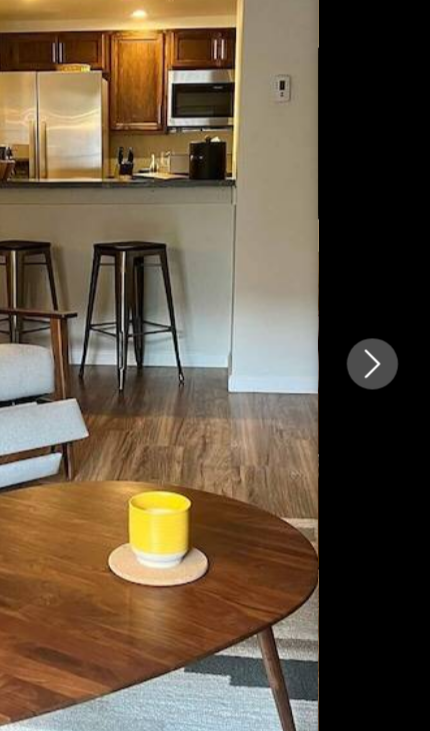 click 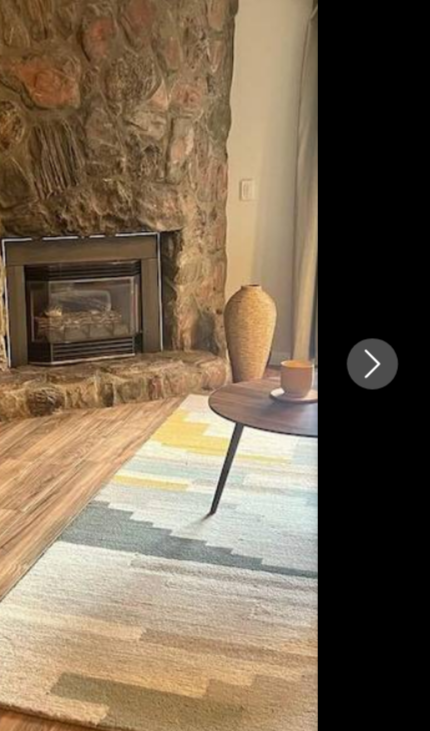 click 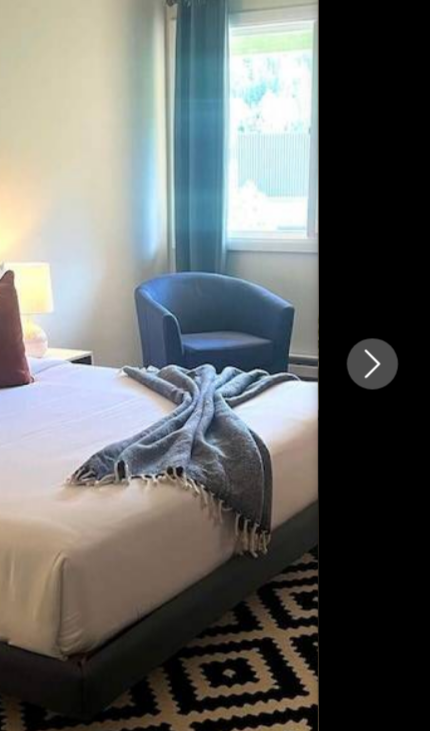 click 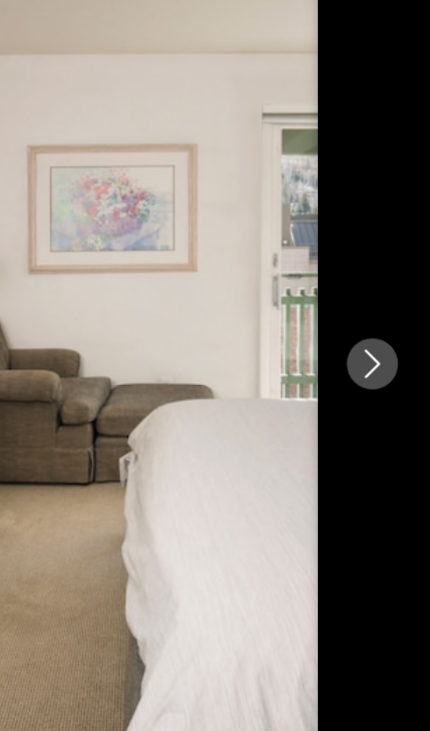 click 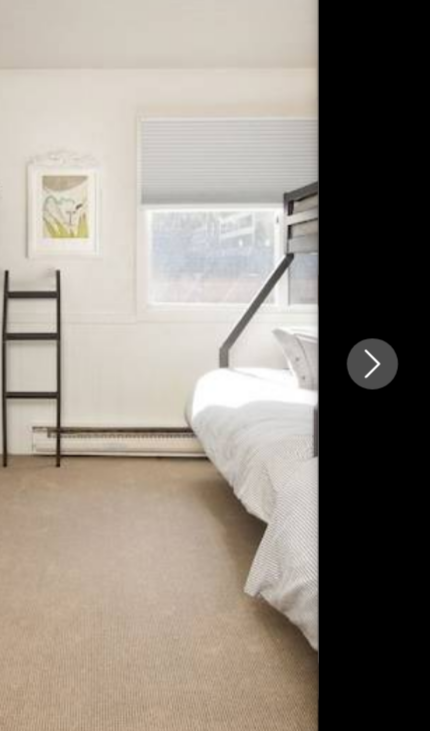 click 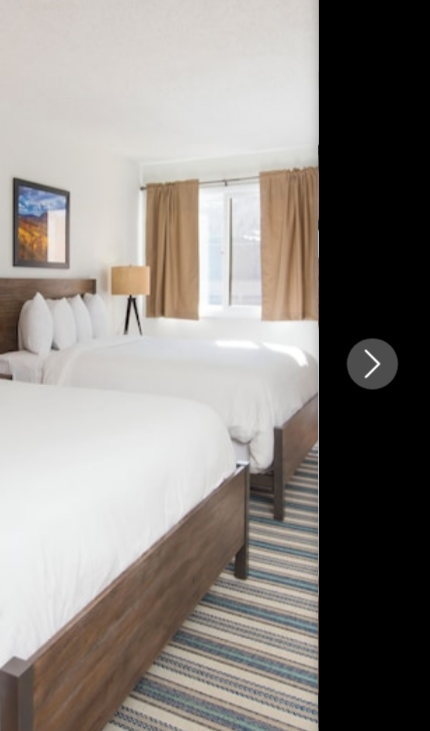 click 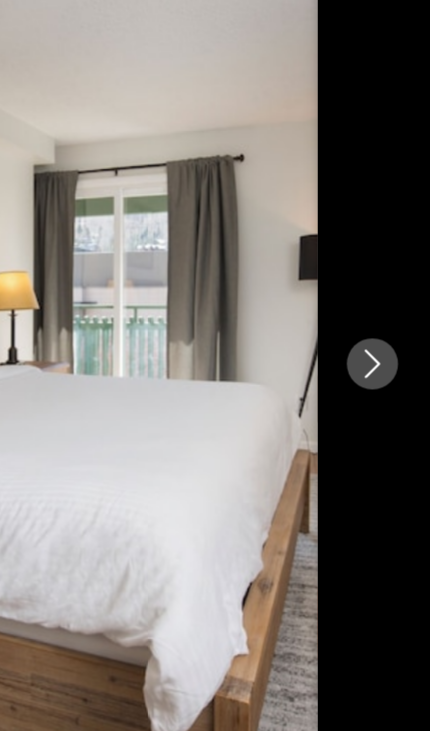 click 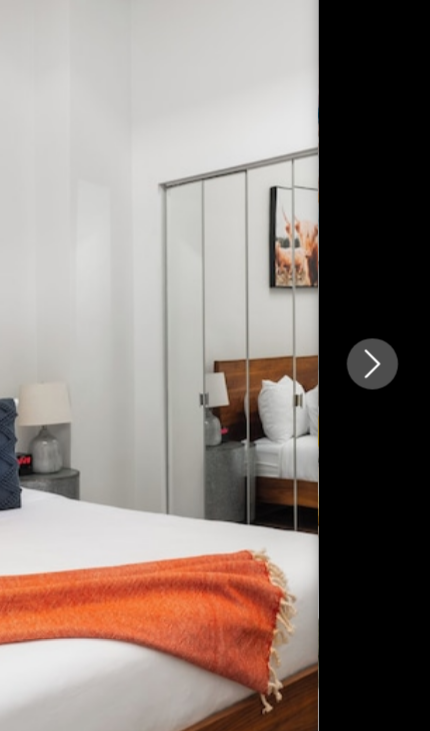 click 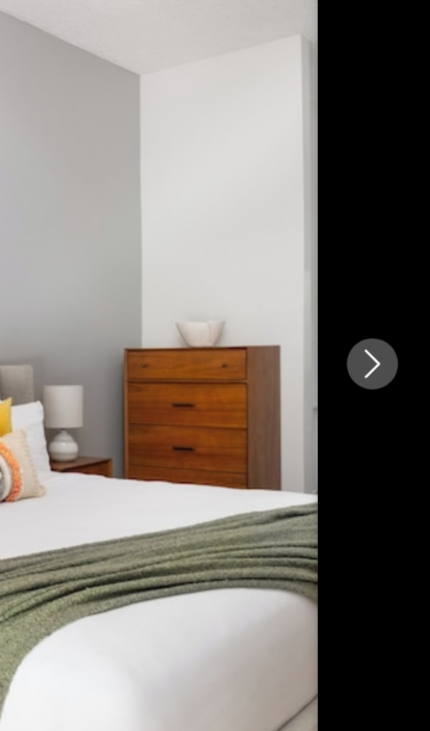 click 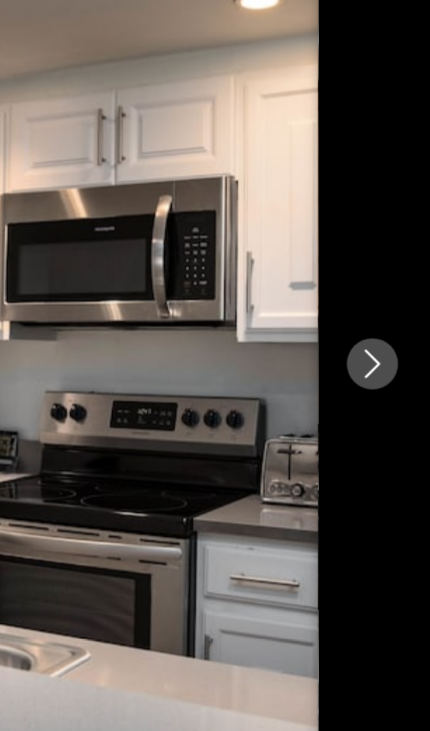 click 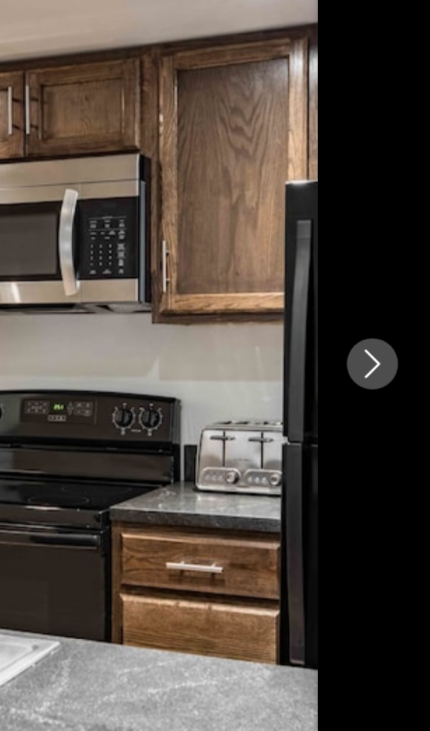 click 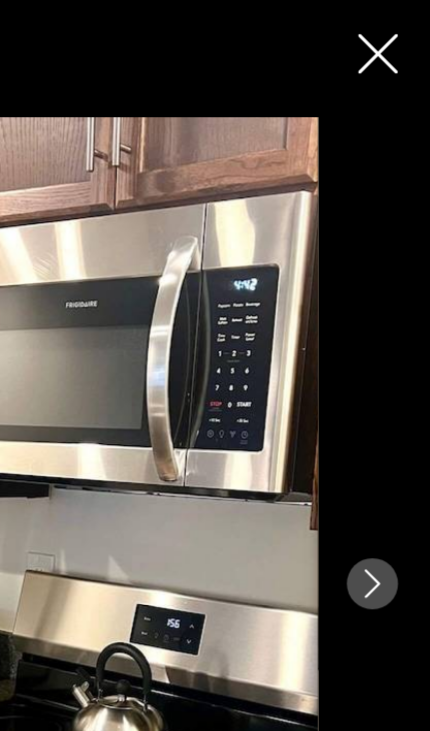 scroll, scrollTop: 0, scrollLeft: 0, axis: both 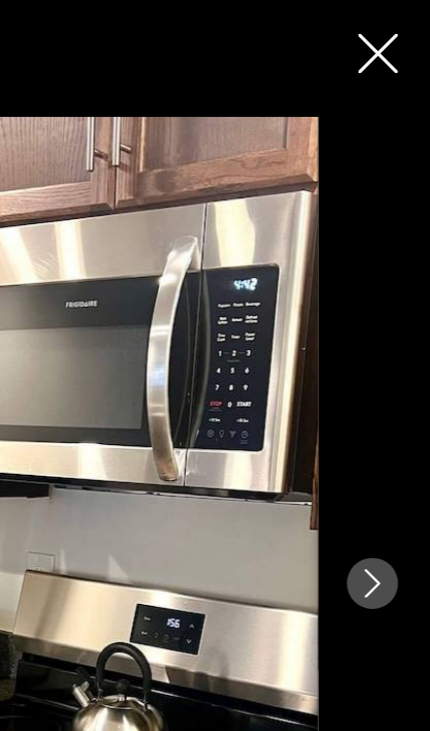 click 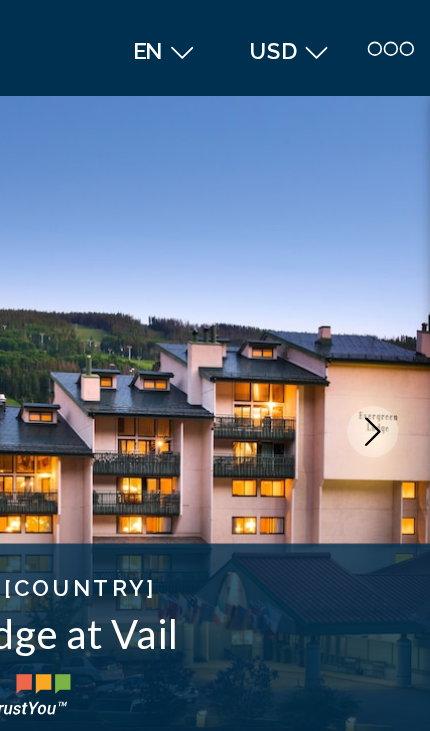 click on "en
English Español Français Italiano Português русский USD
USD ($) MXN (Mex$) CAD (Can$) GBP (£) EUR (€) AUD (A$) NZD (NZ$) CNY (CN¥) LP Login" at bounding box center [322, 30] 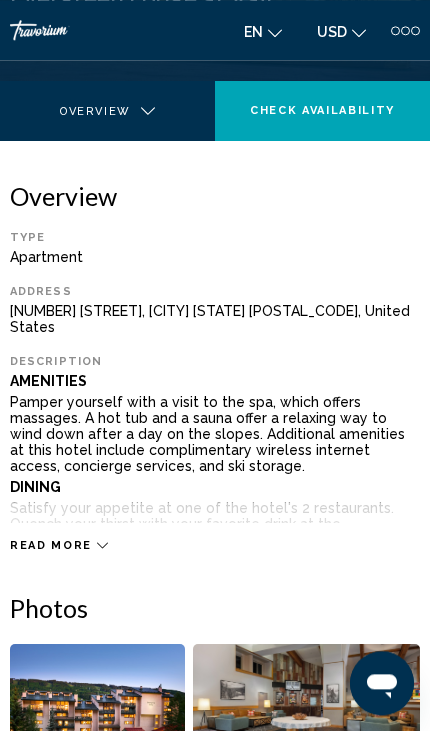 scroll, scrollTop: 0, scrollLeft: 0, axis: both 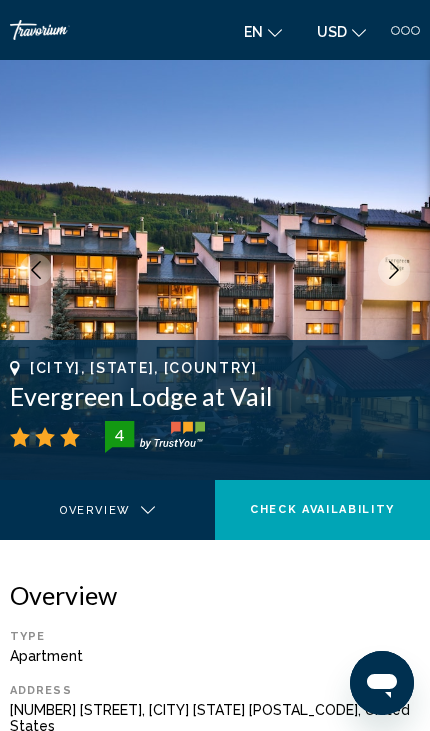 click at bounding box center (394, 270) 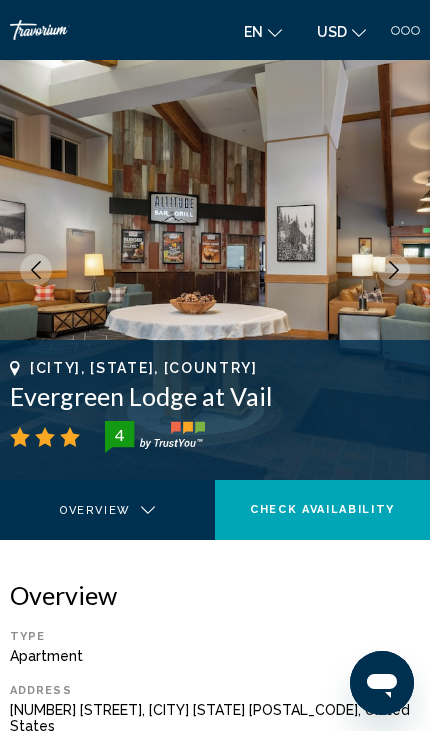 click 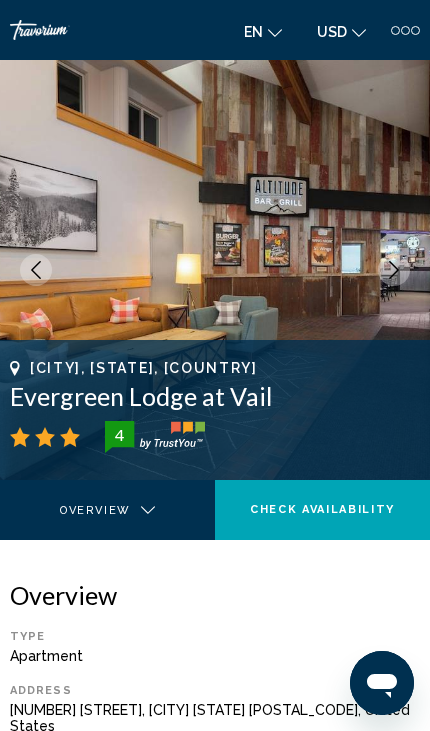 click 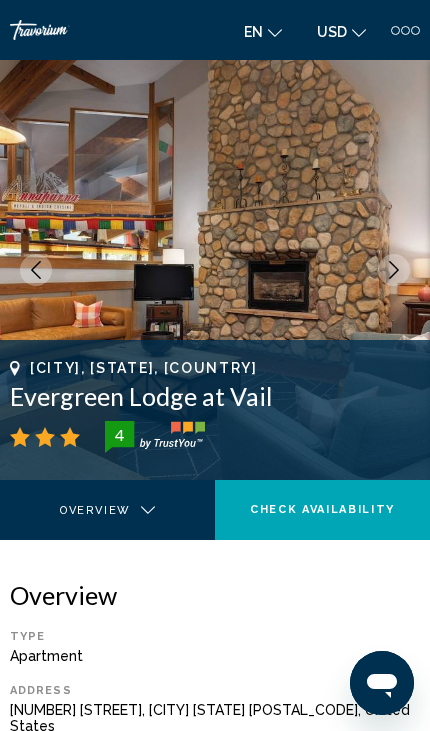 click 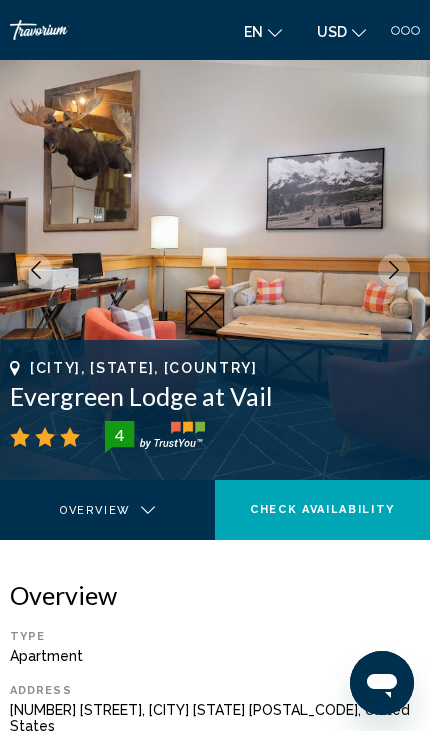 click 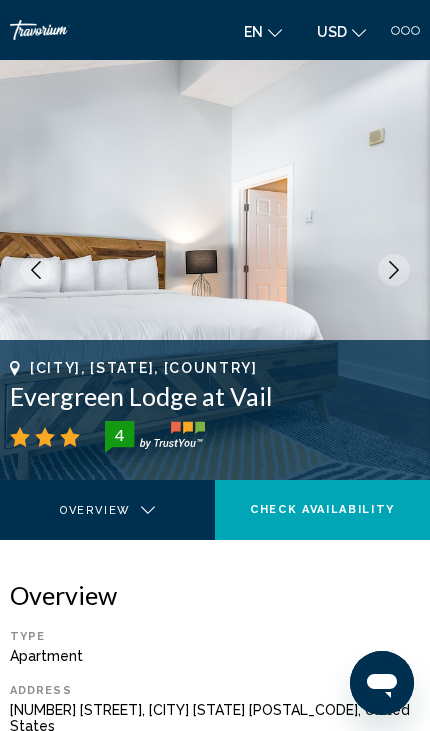 click 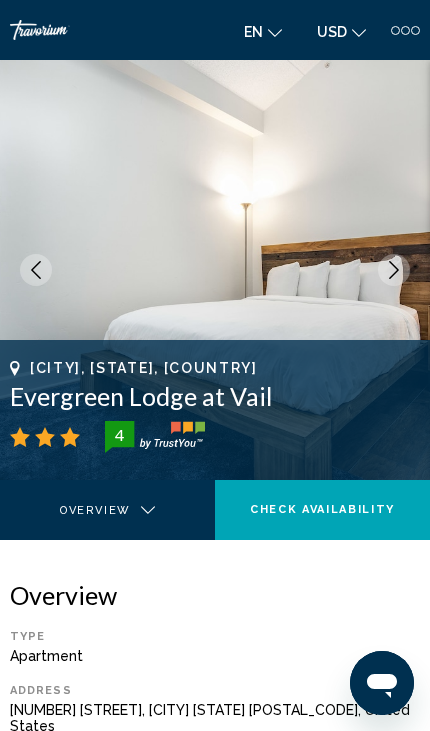 click 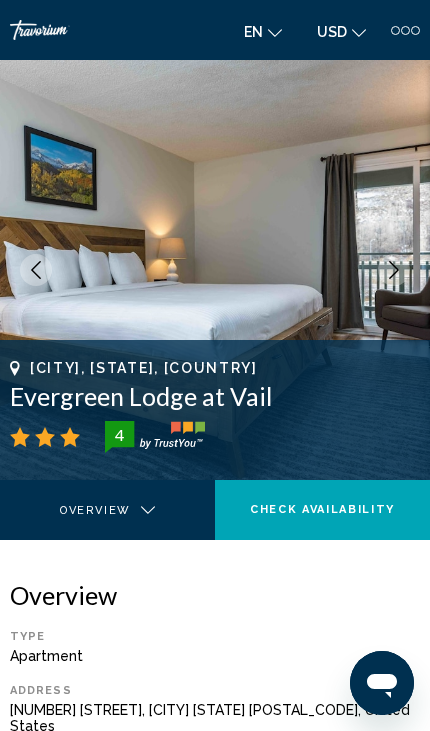 click 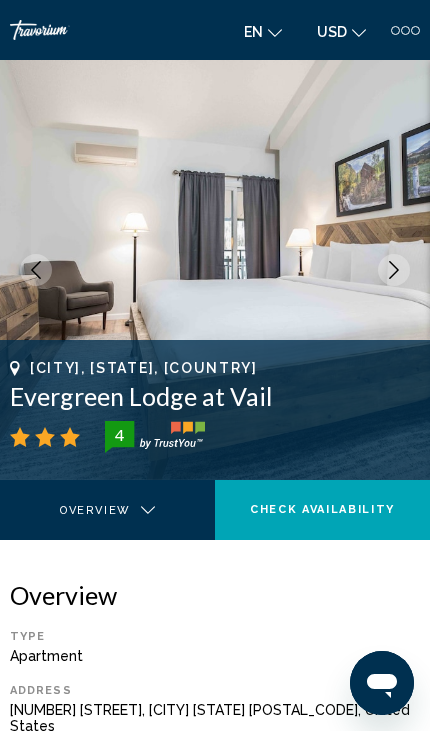 click 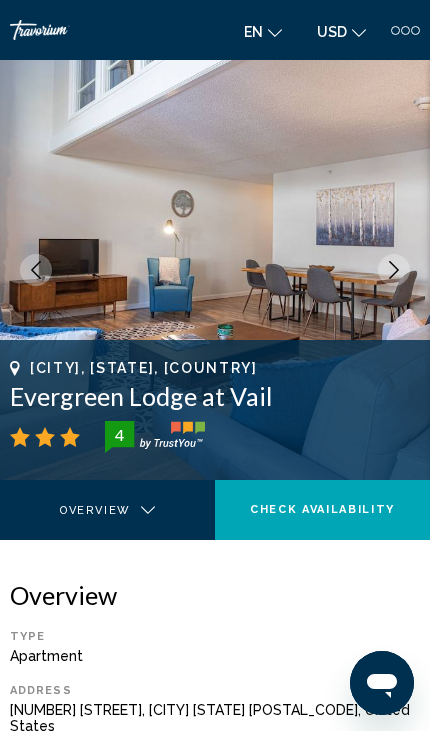 click 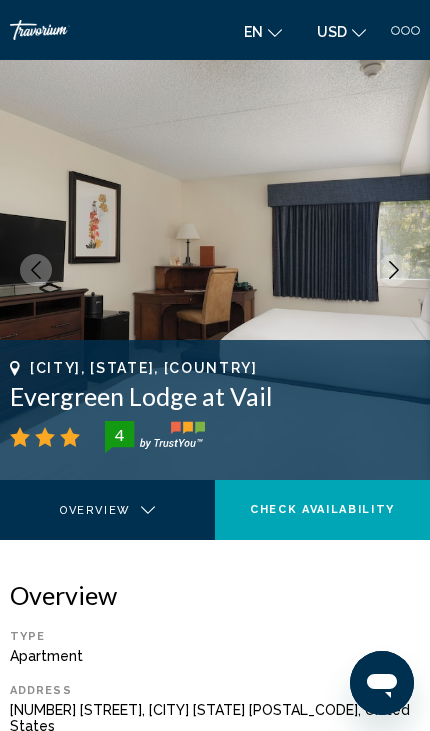 click 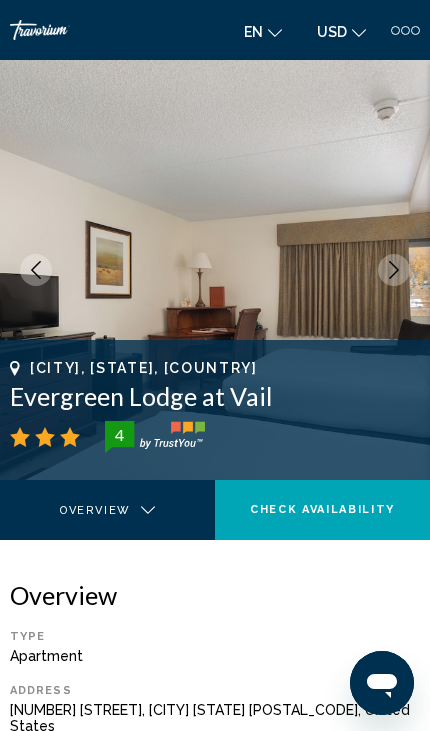 click 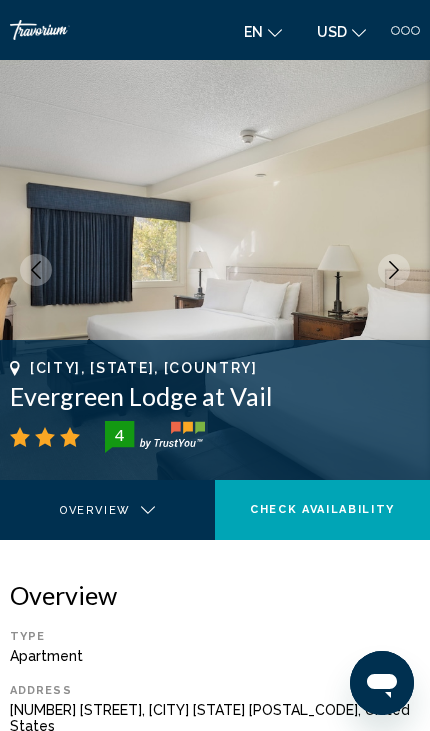 click 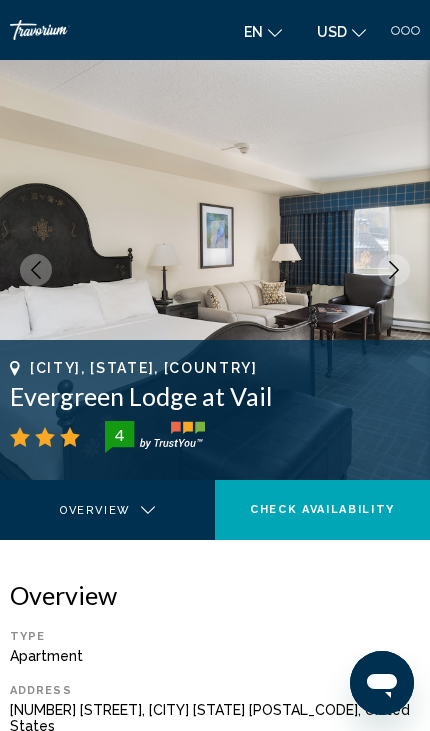 click 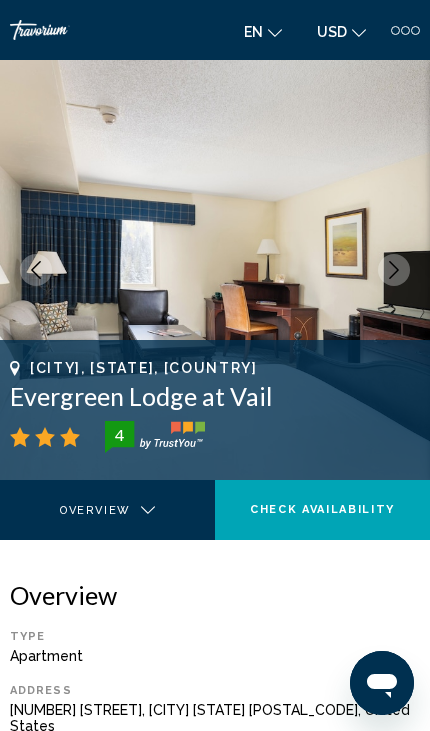 click at bounding box center [394, 270] 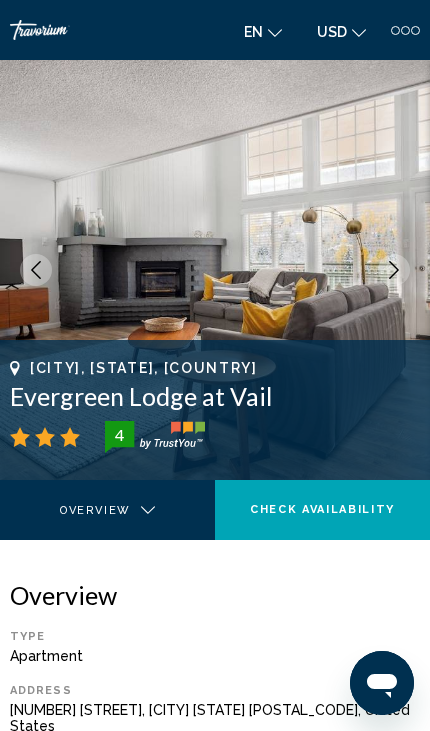 click 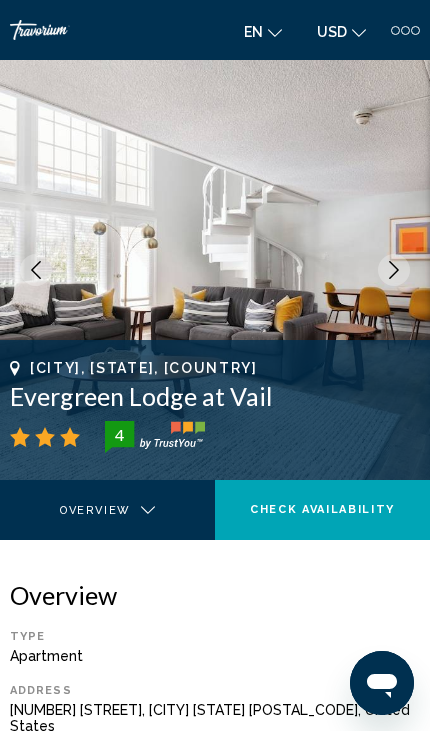 click at bounding box center (394, 270) 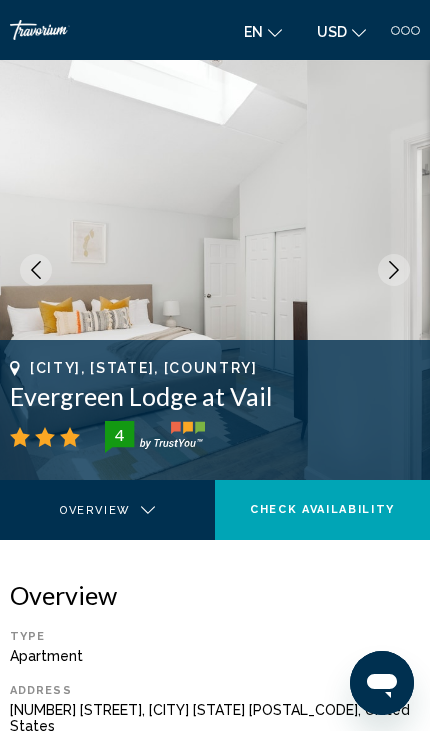click 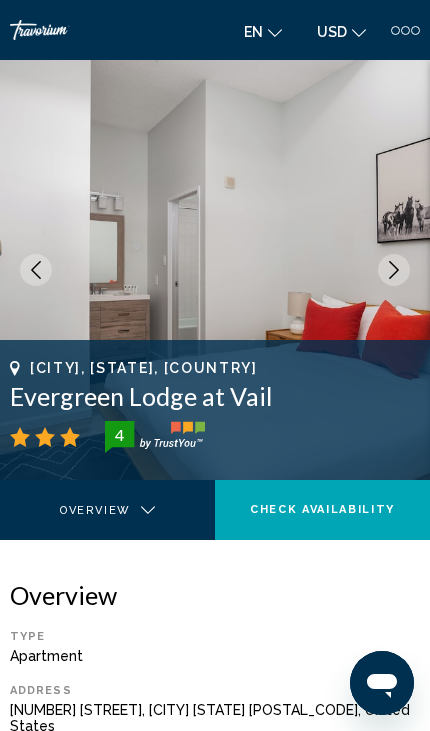 click 